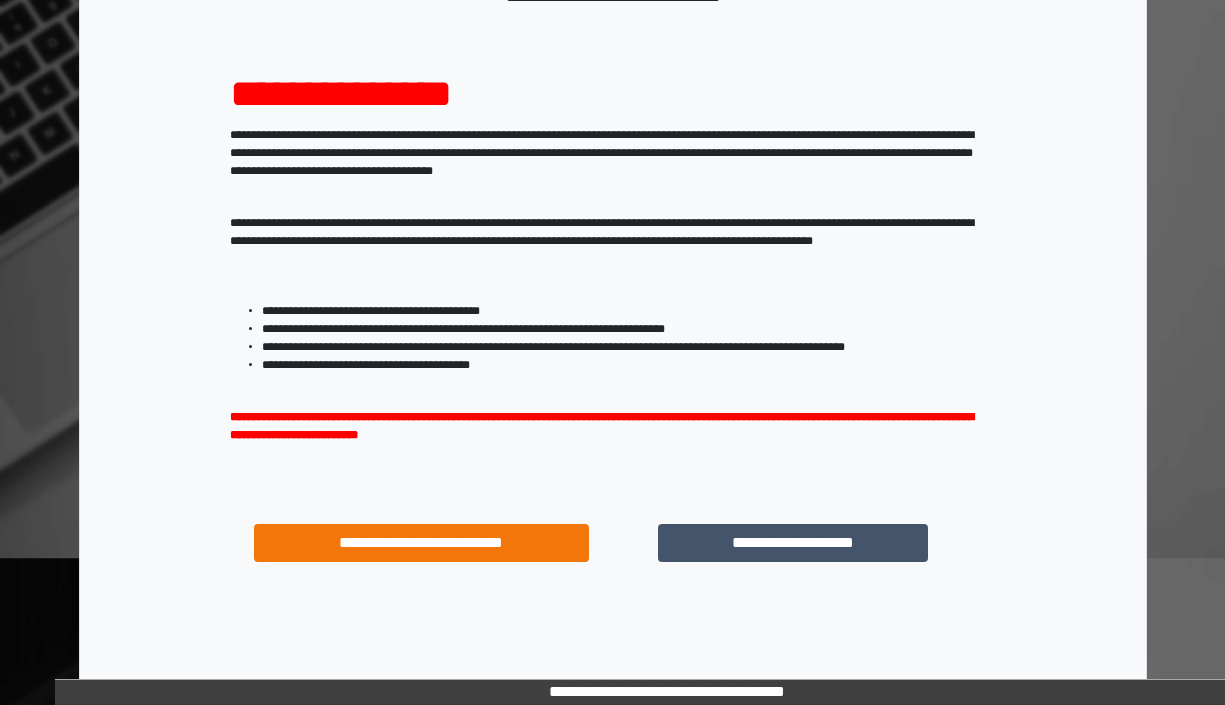 scroll, scrollTop: 231, scrollLeft: 0, axis: vertical 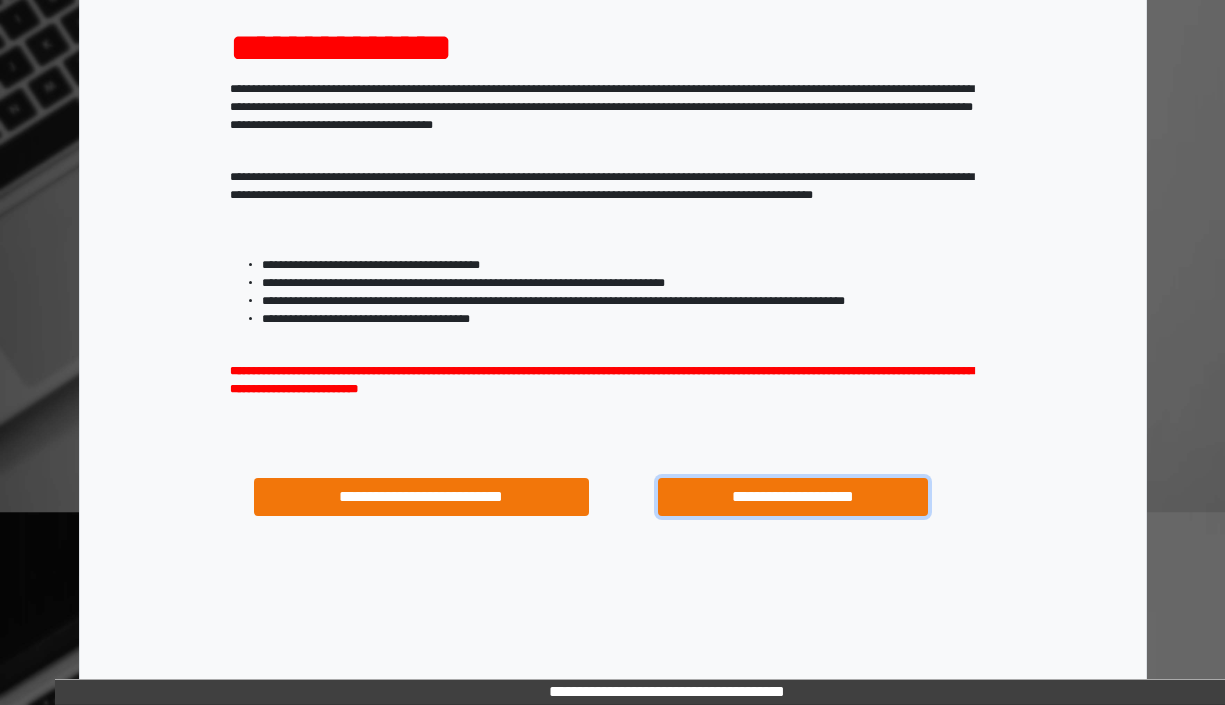 click on "**********" at bounding box center (793, 497) 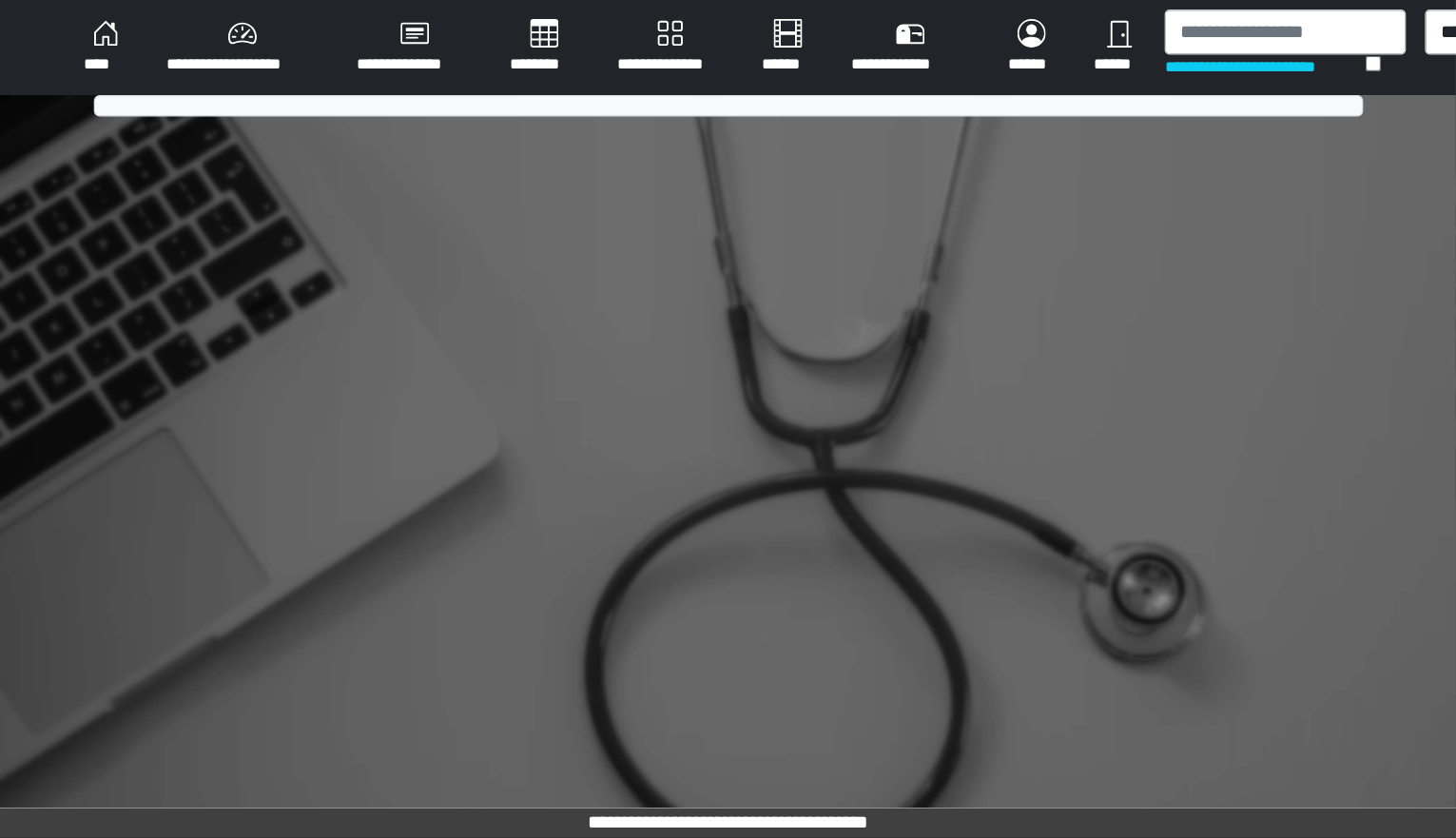 scroll, scrollTop: 0, scrollLeft: 0, axis: both 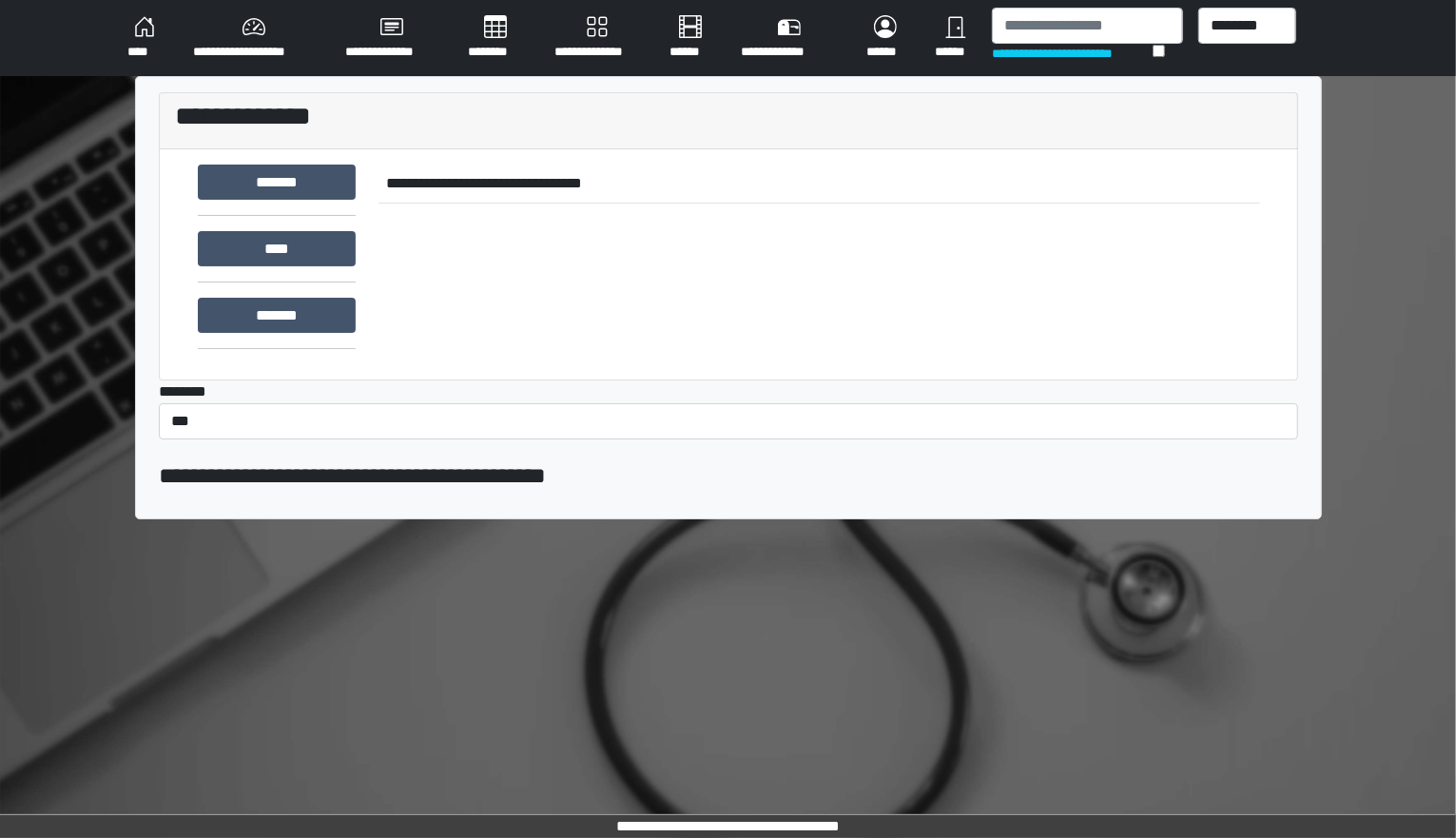 click on "**********" at bounding box center [819, 260] 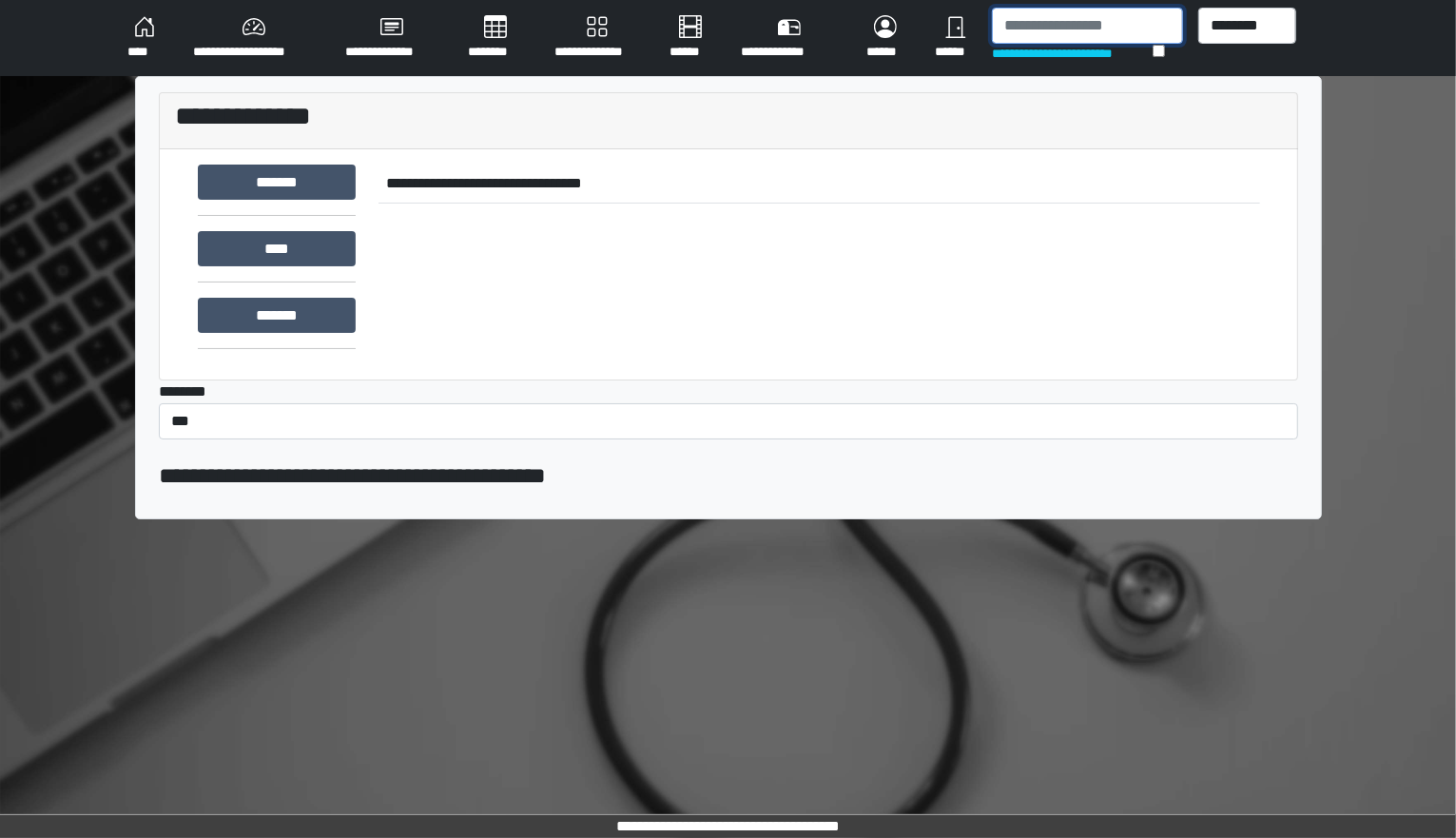 click at bounding box center (1087, 26) 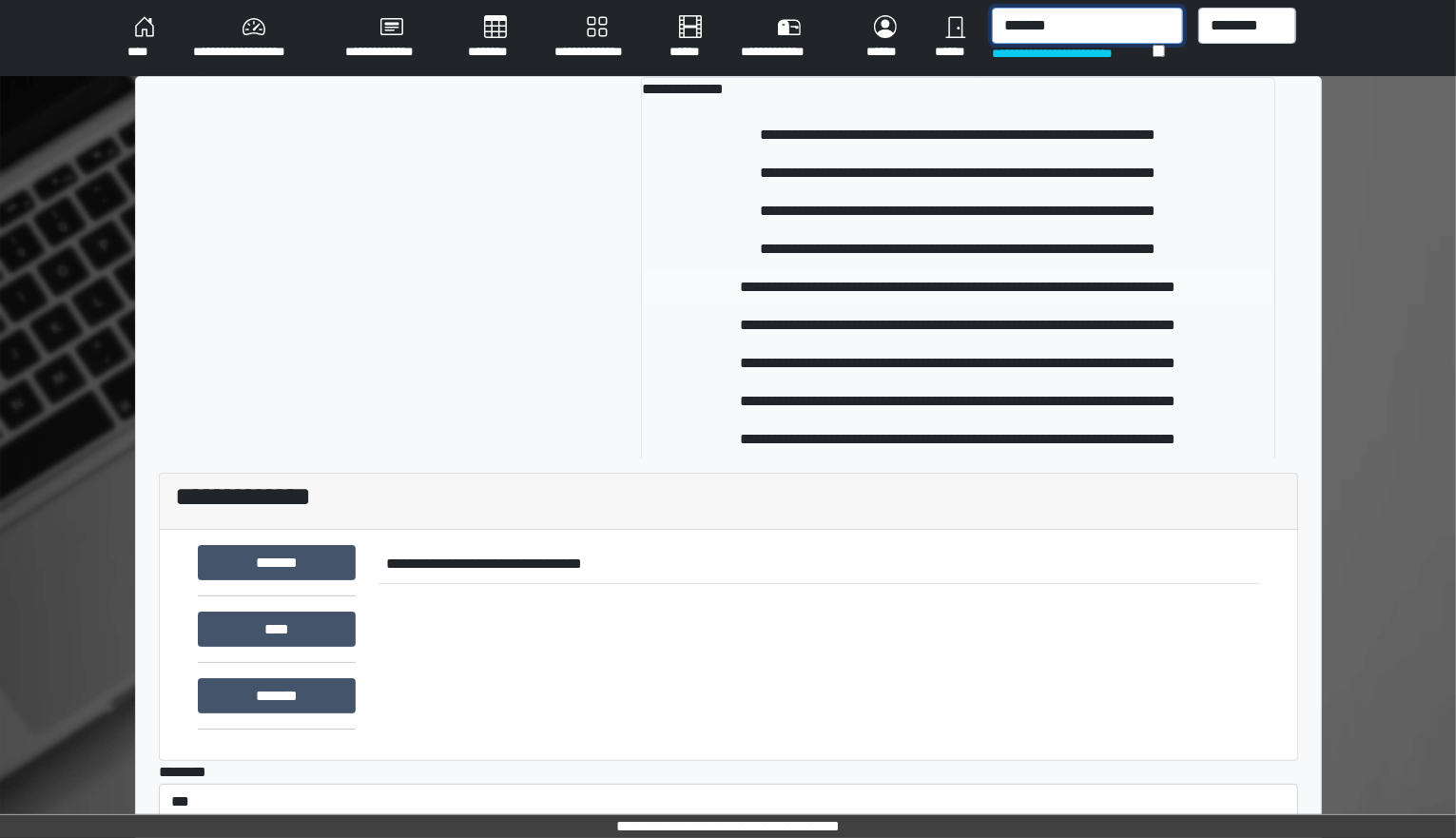 type on "*******" 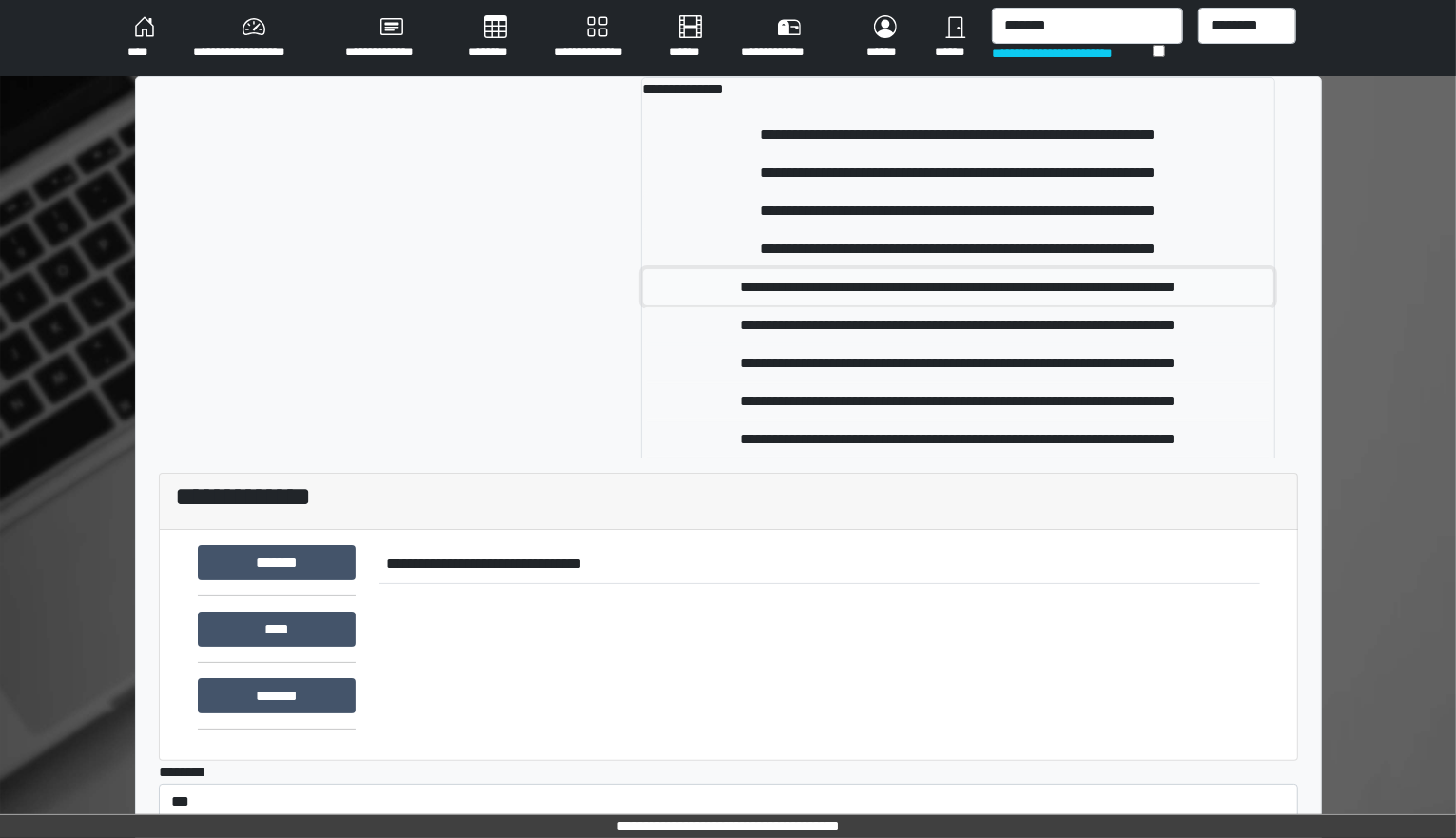 click on "**********" at bounding box center [959, 287] 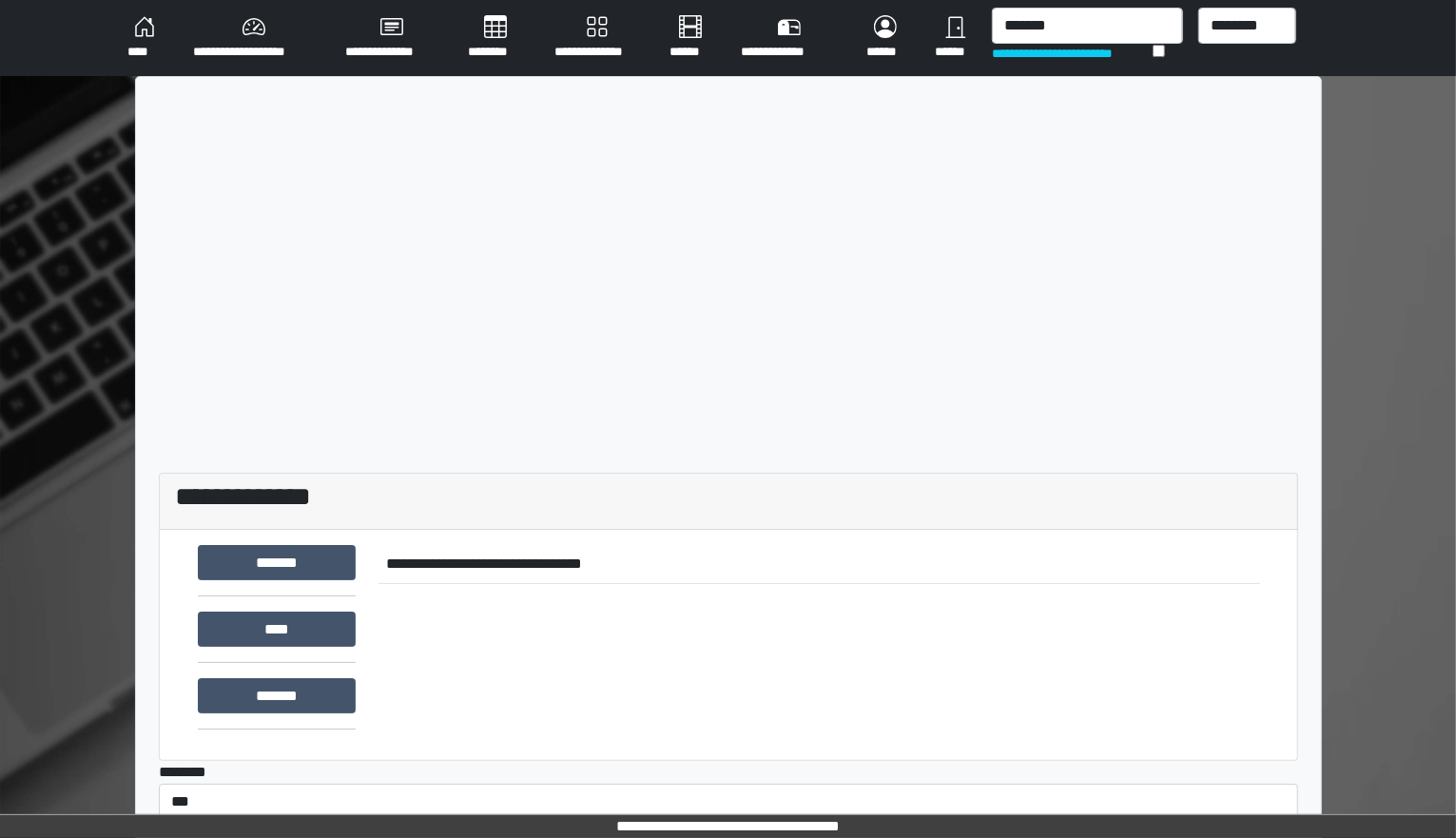 type 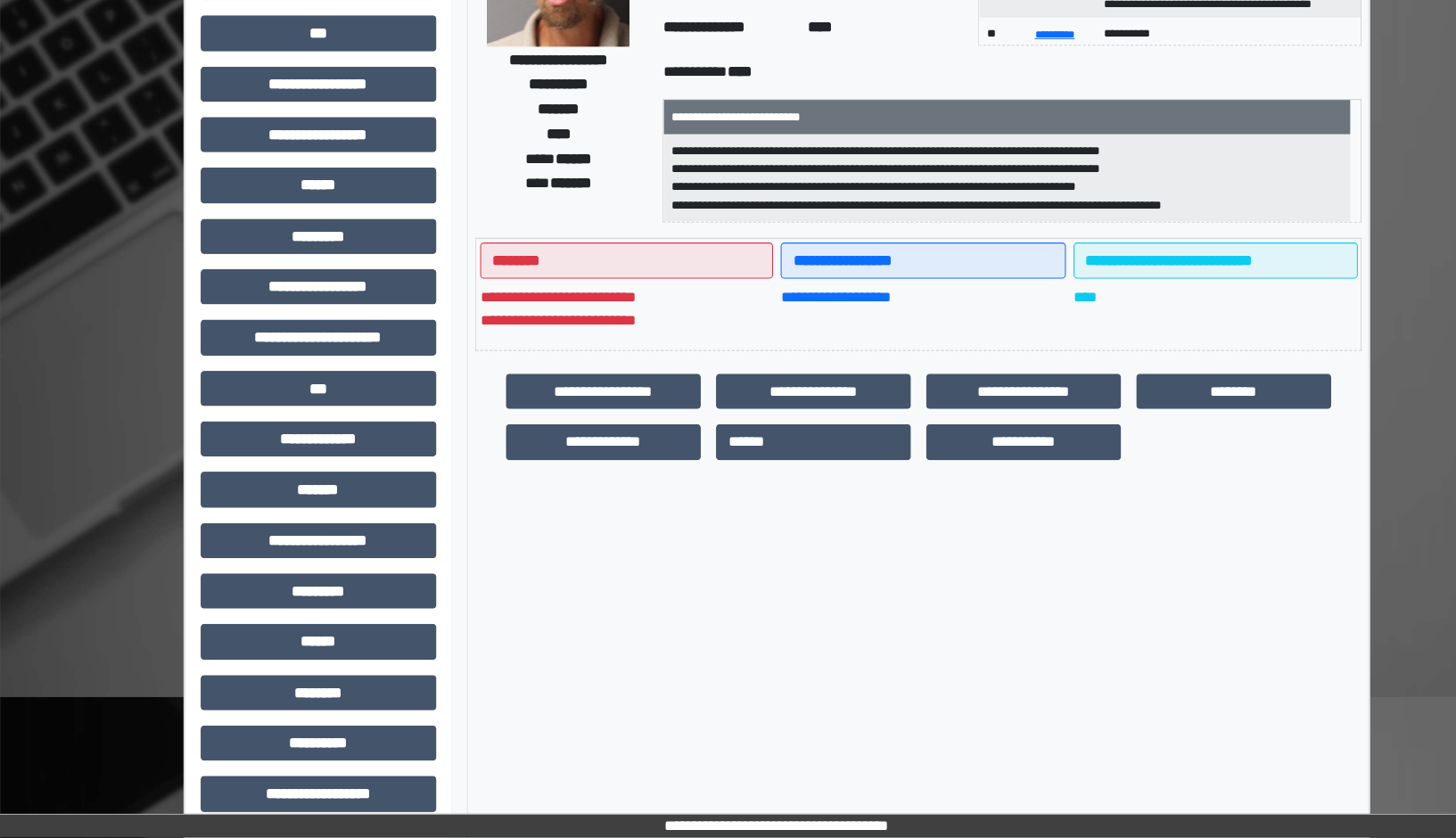scroll, scrollTop: 196, scrollLeft: 0, axis: vertical 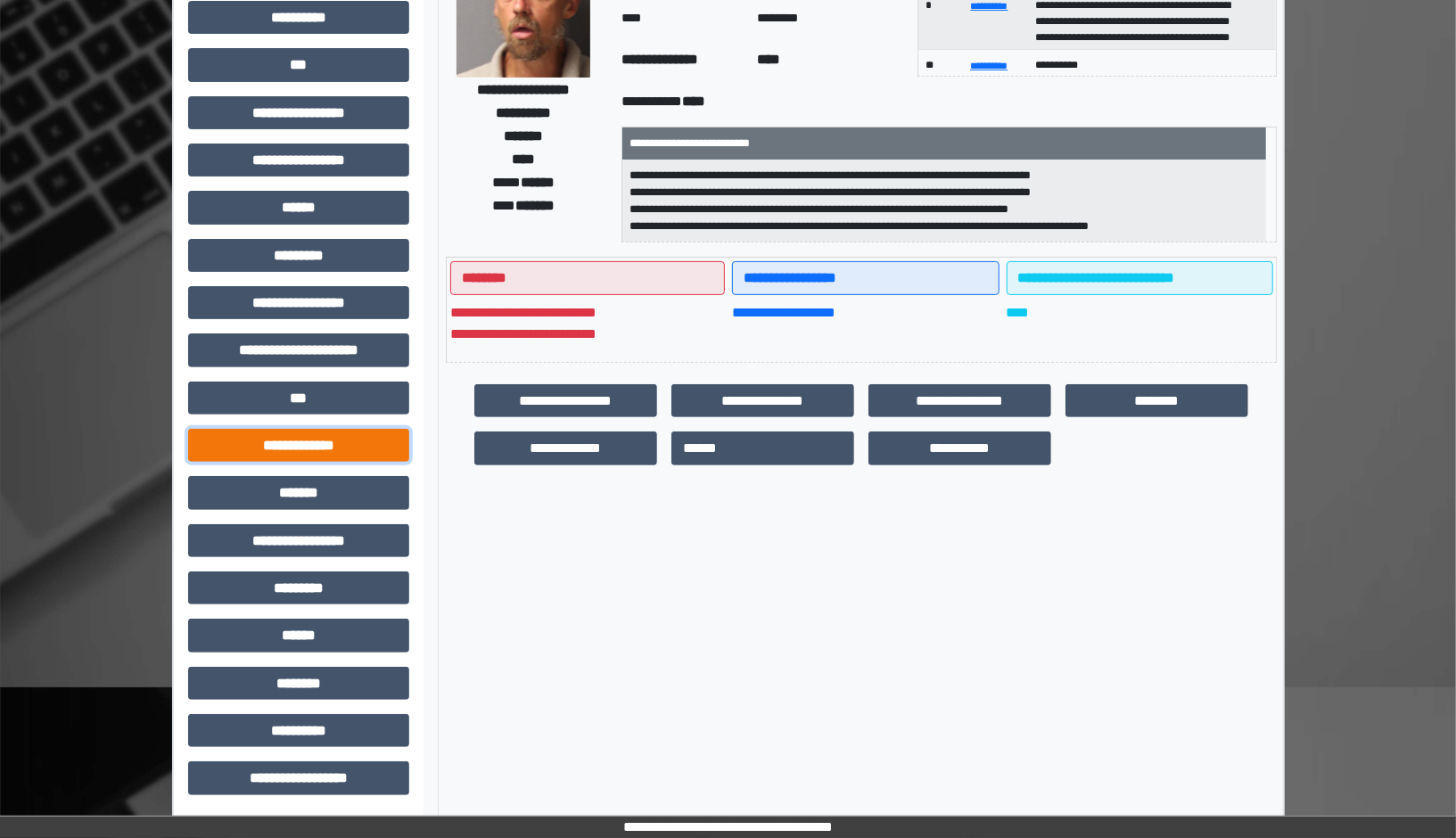 click on "**********" at bounding box center [299, 445] 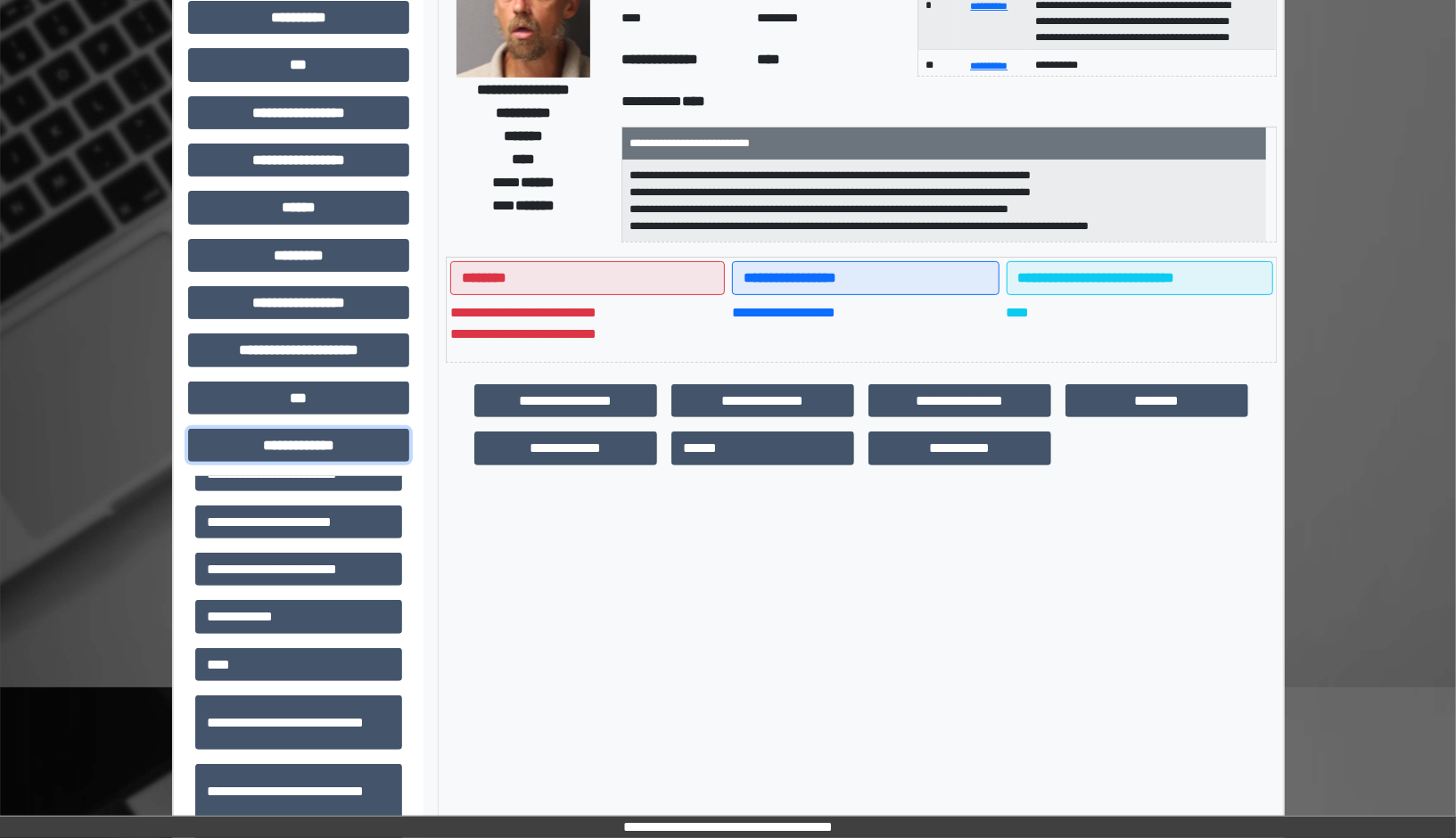 scroll, scrollTop: 665, scrollLeft: 0, axis: vertical 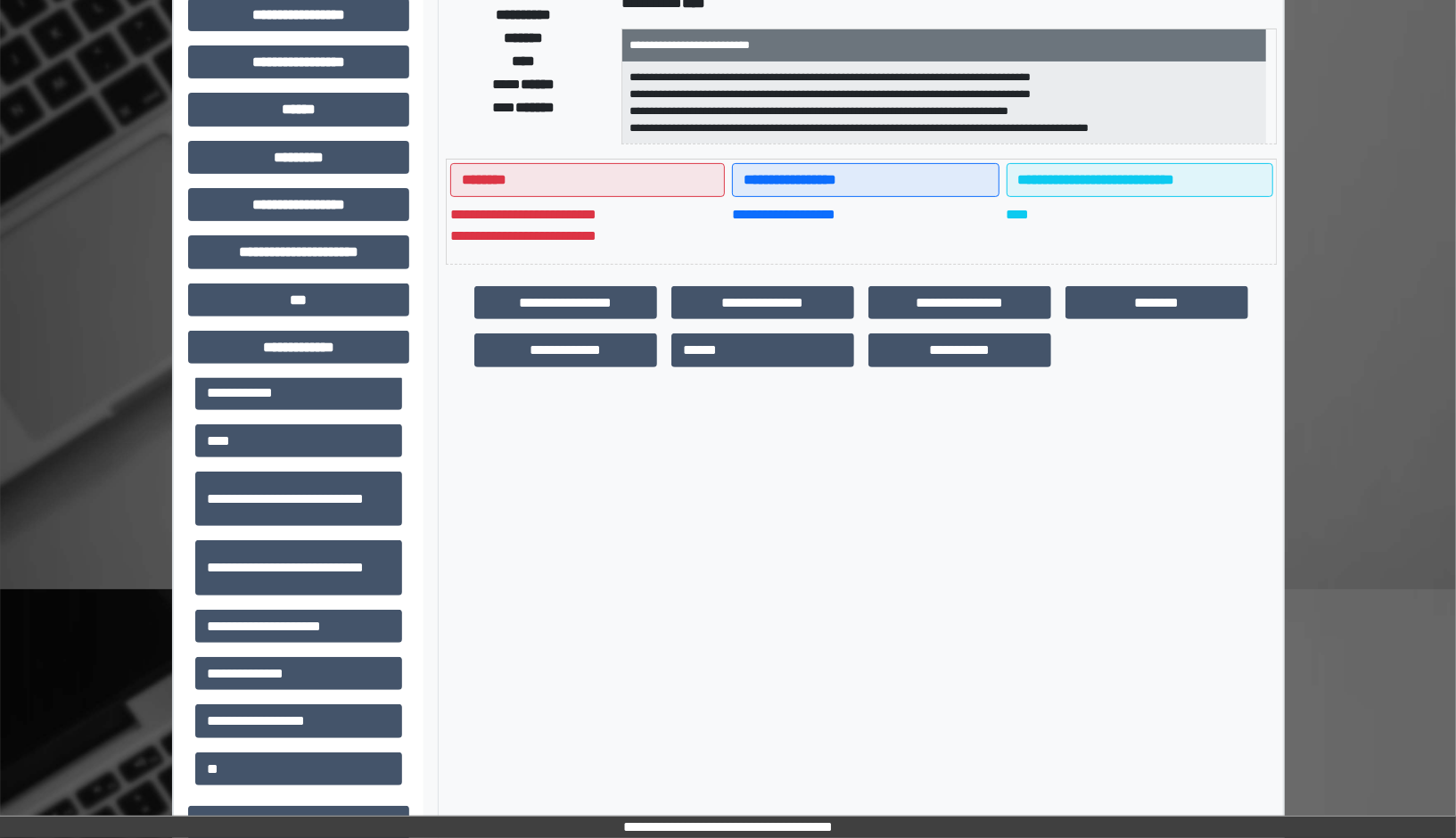 click on "**********" at bounding box center (860, 472) 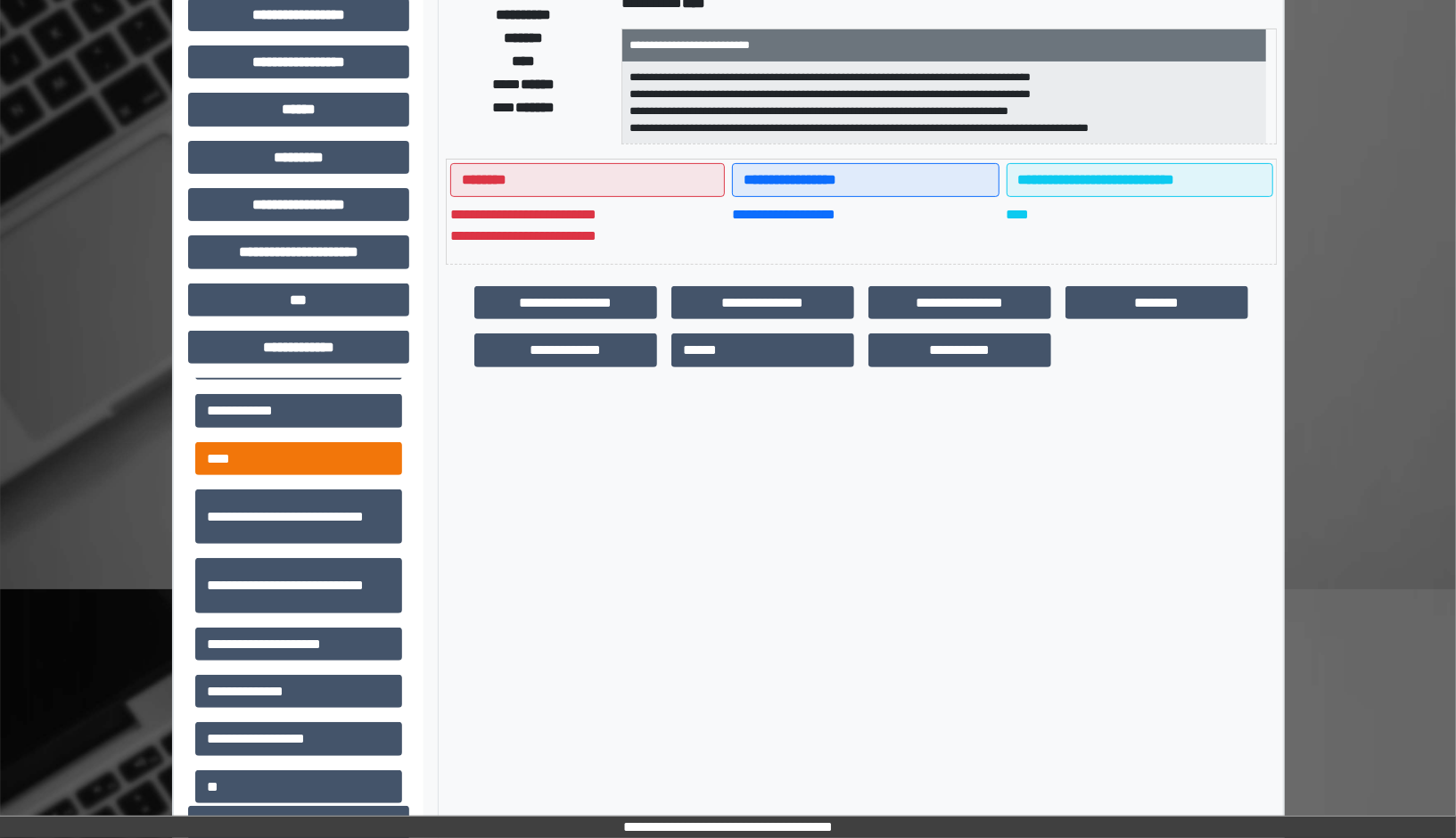 scroll, scrollTop: 643, scrollLeft: 0, axis: vertical 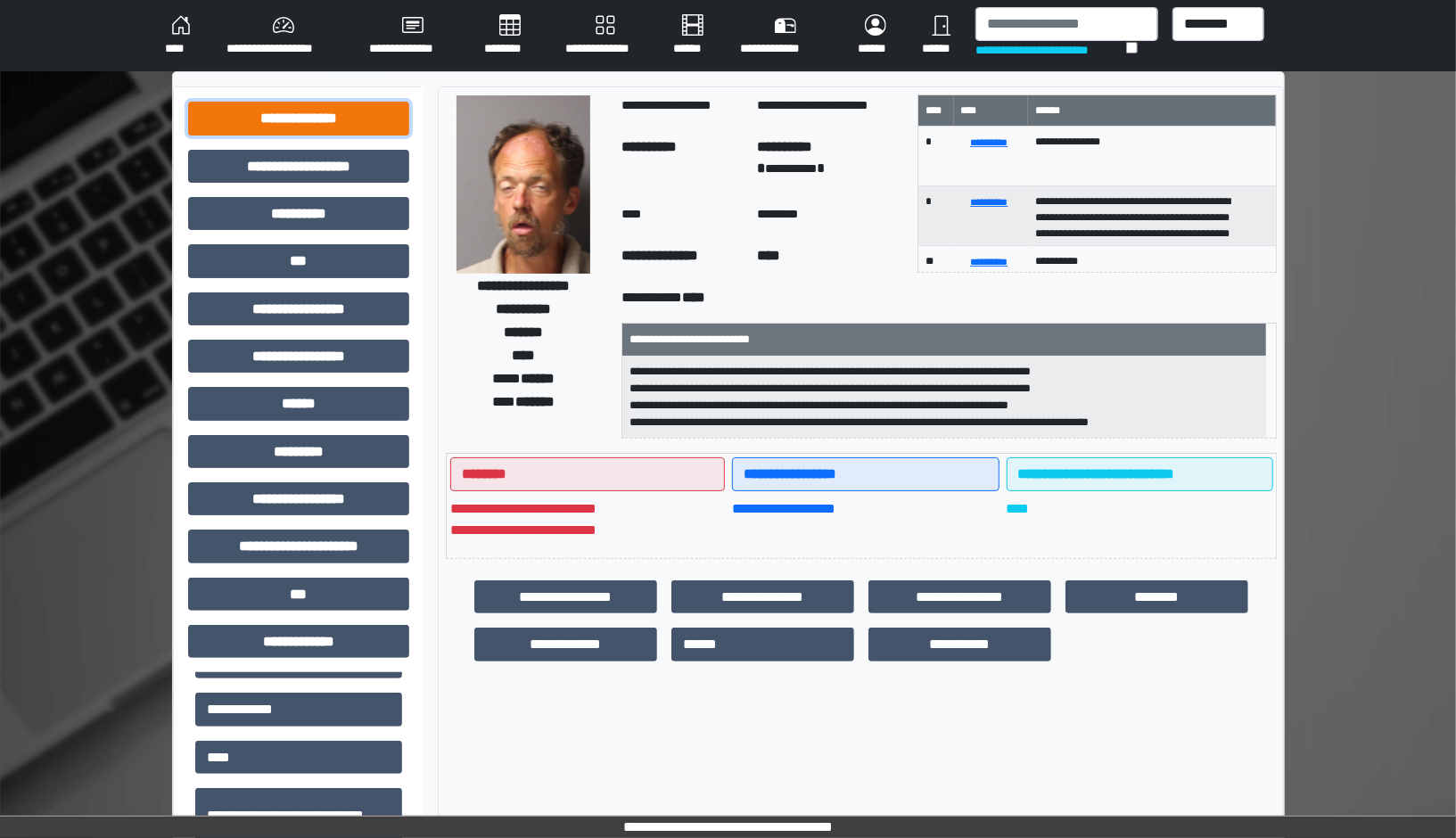click on "**********" at bounding box center [299, 118] 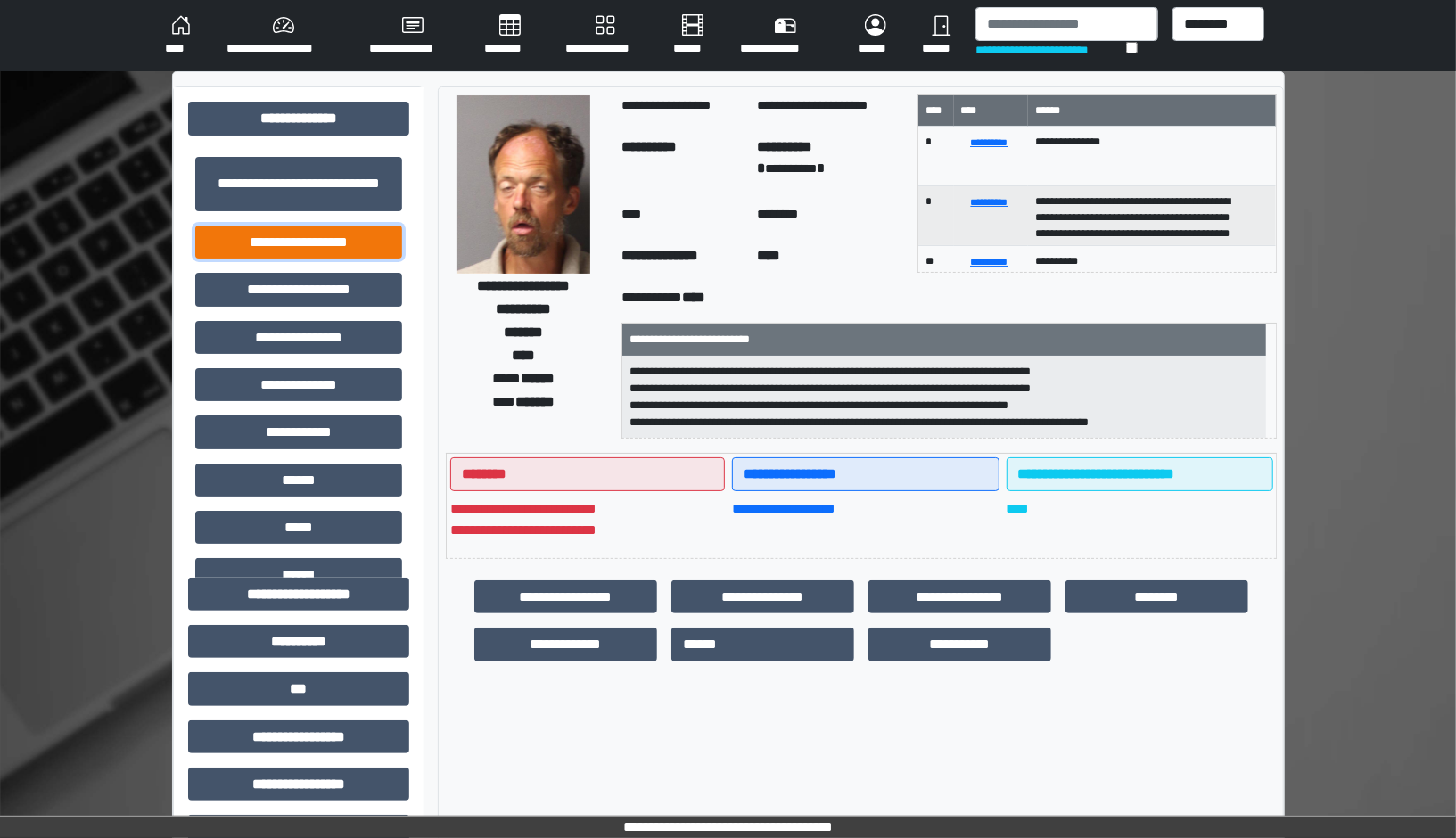 click on "**********" at bounding box center (299, 242) 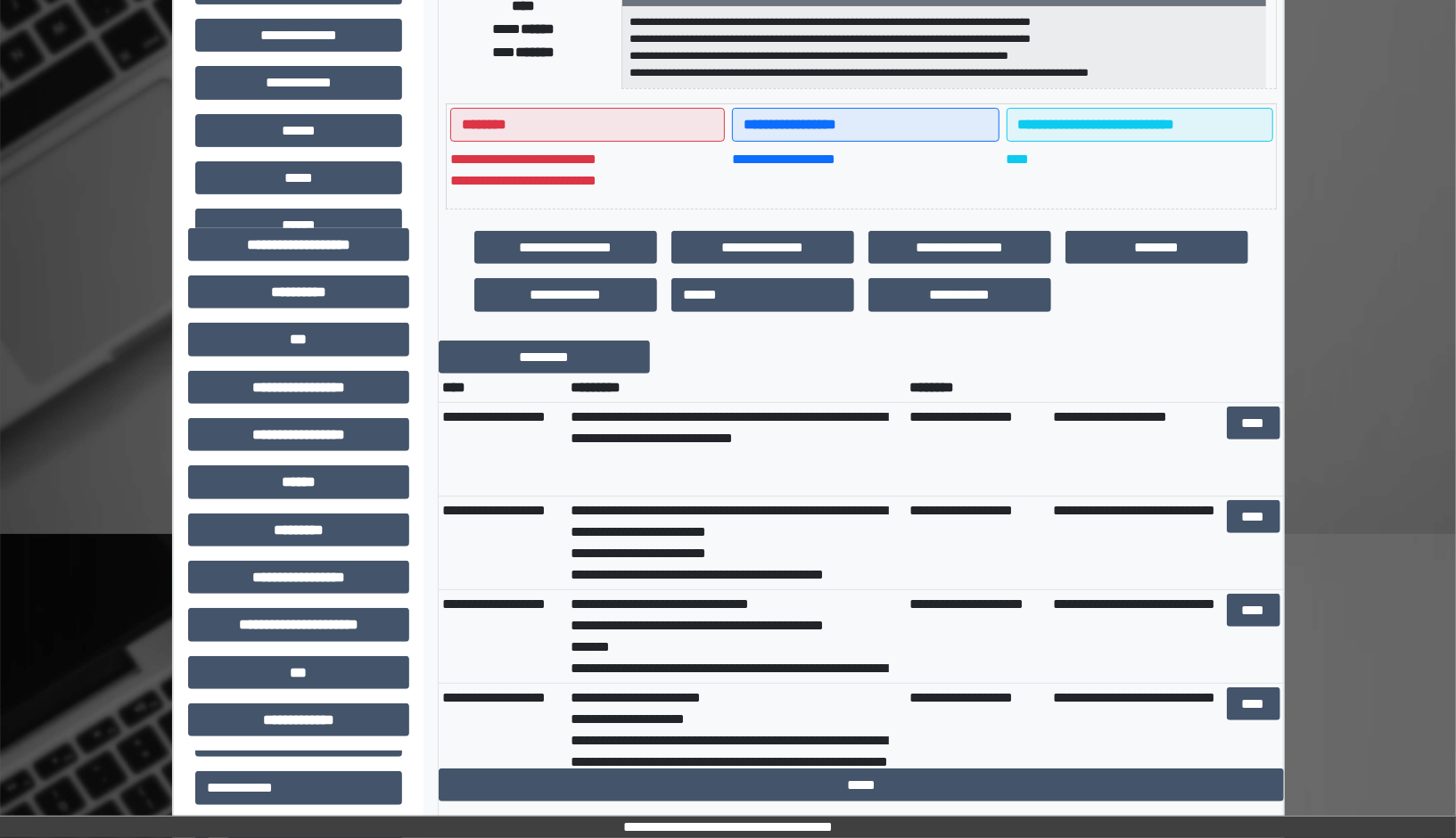 scroll, scrollTop: 358, scrollLeft: 0, axis: vertical 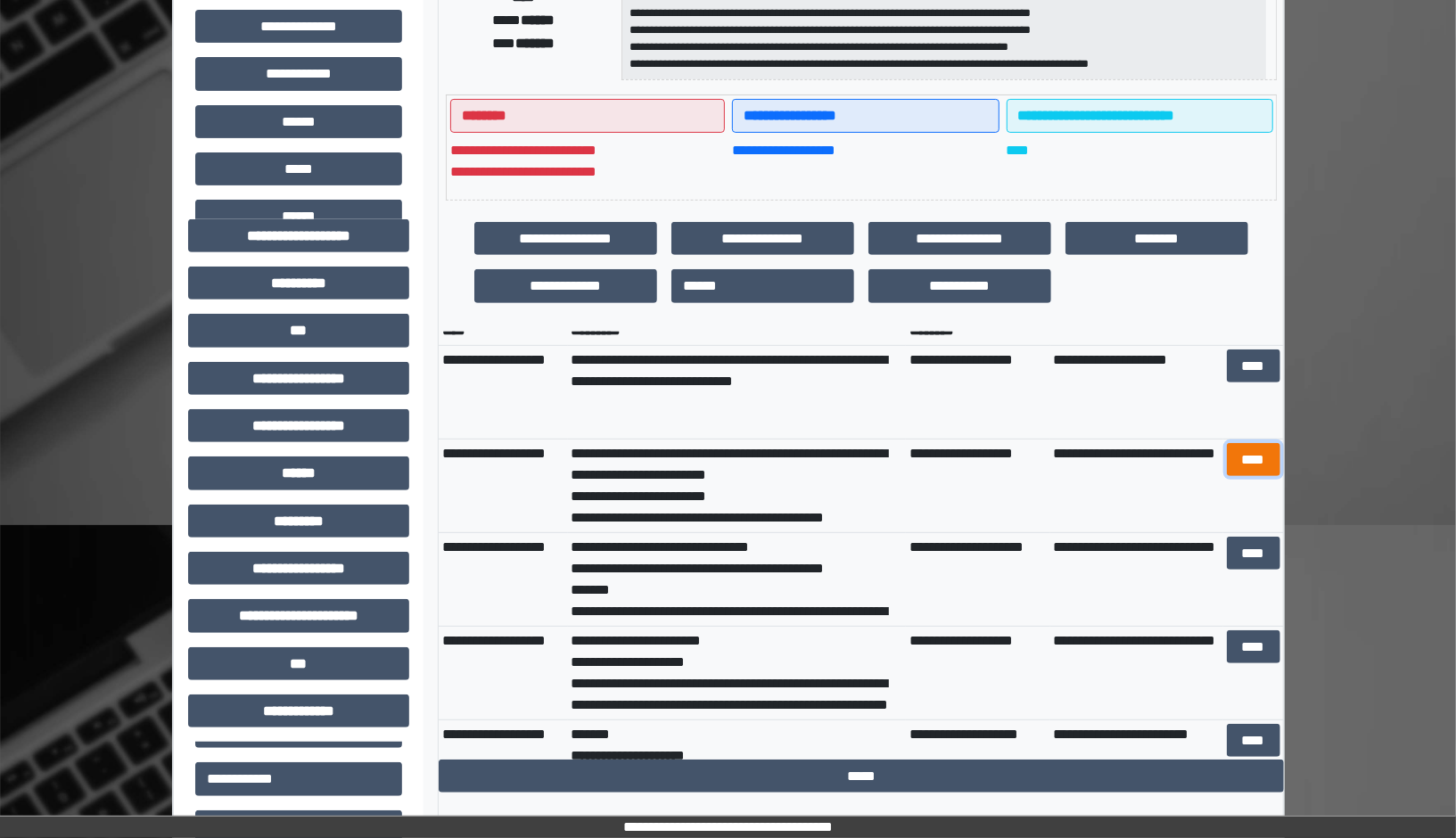 click on "****" at bounding box center (1254, 459) 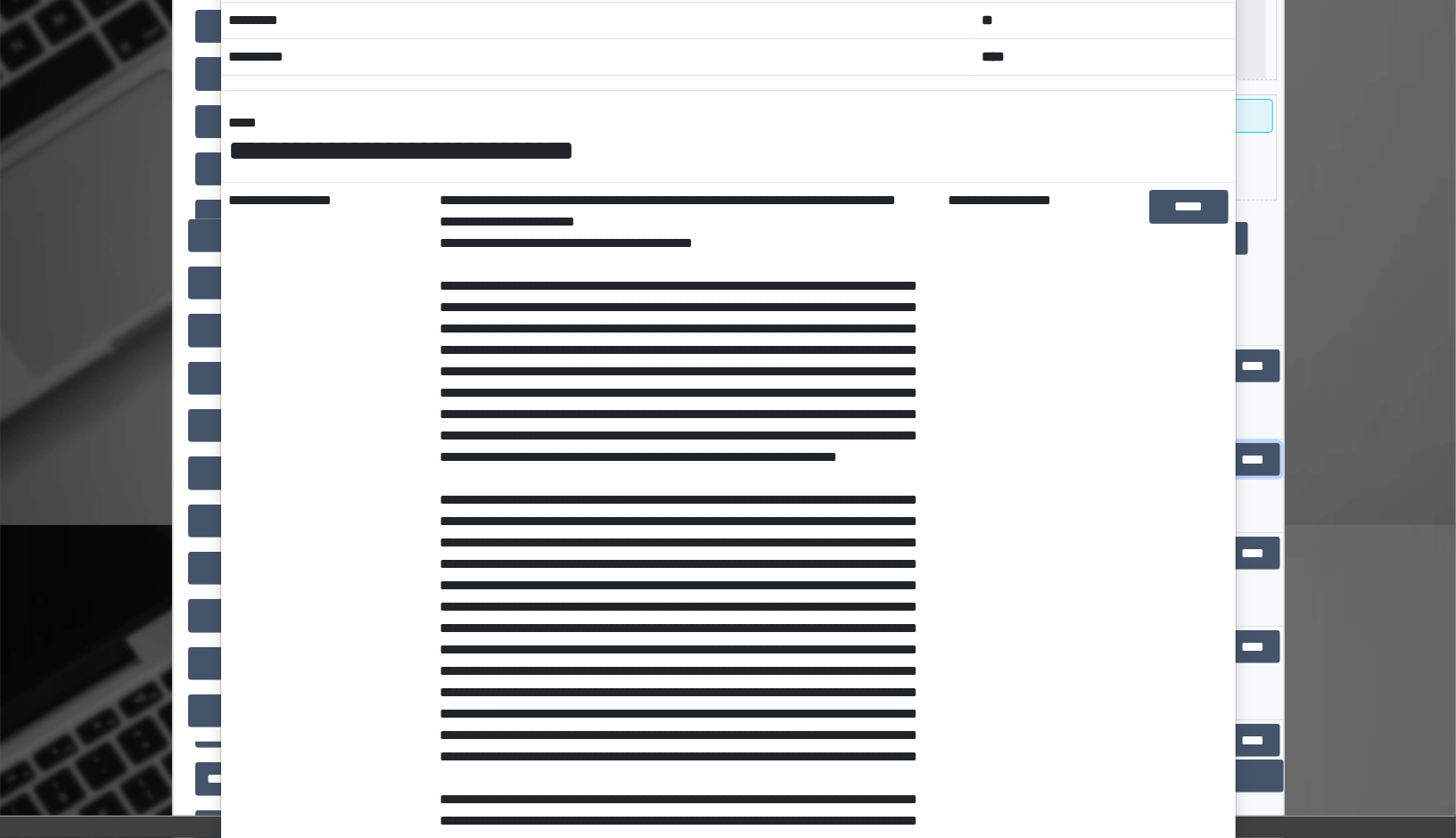 scroll, scrollTop: 155, scrollLeft: 0, axis: vertical 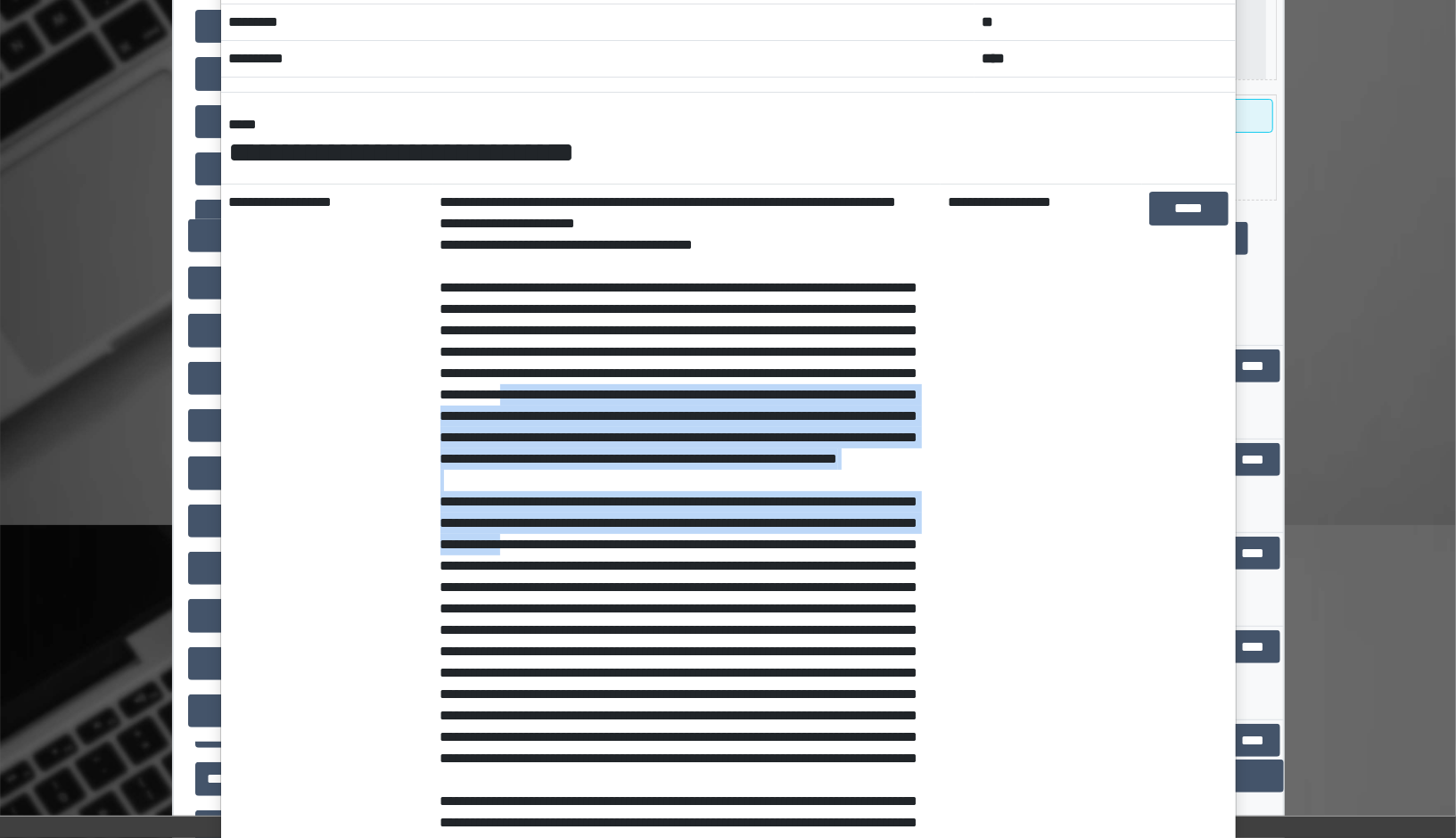 drag, startPoint x: 629, startPoint y: 443, endPoint x: 759, endPoint y: 608, distance: 210.05952 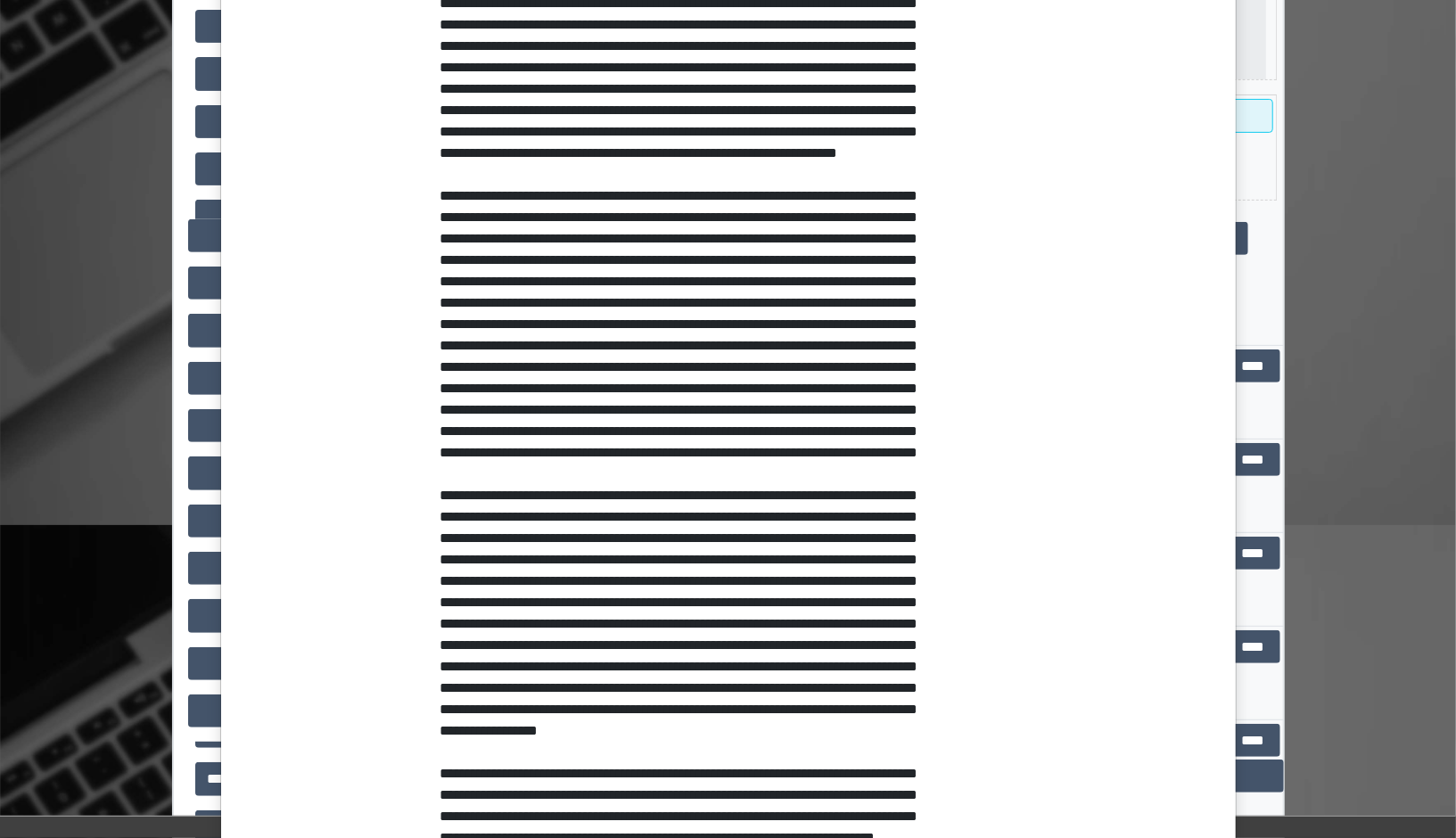 scroll, scrollTop: 474, scrollLeft: 0, axis: vertical 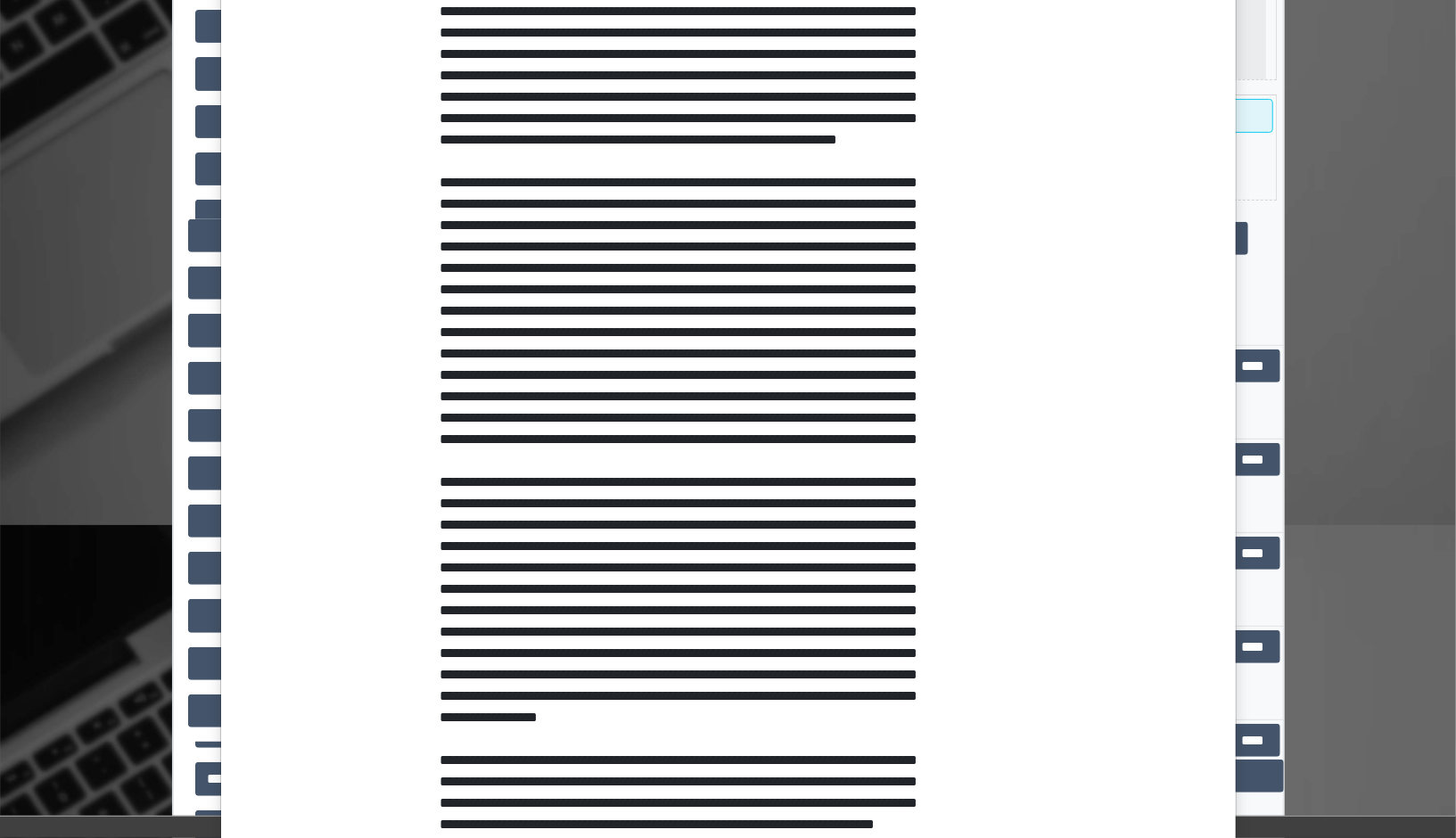click on "**********" at bounding box center [687, 354] 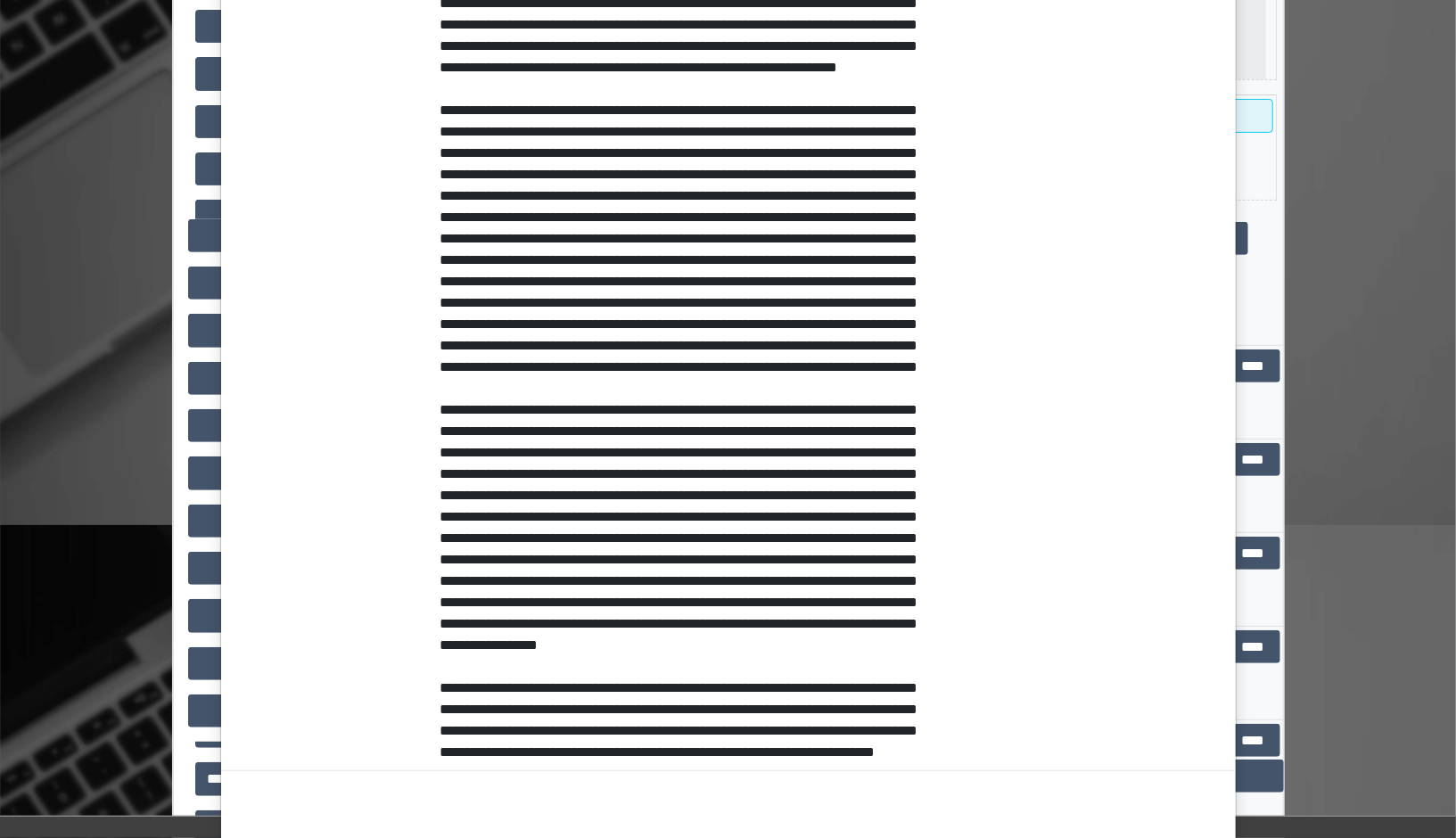 scroll, scrollTop: 544, scrollLeft: 0, axis: vertical 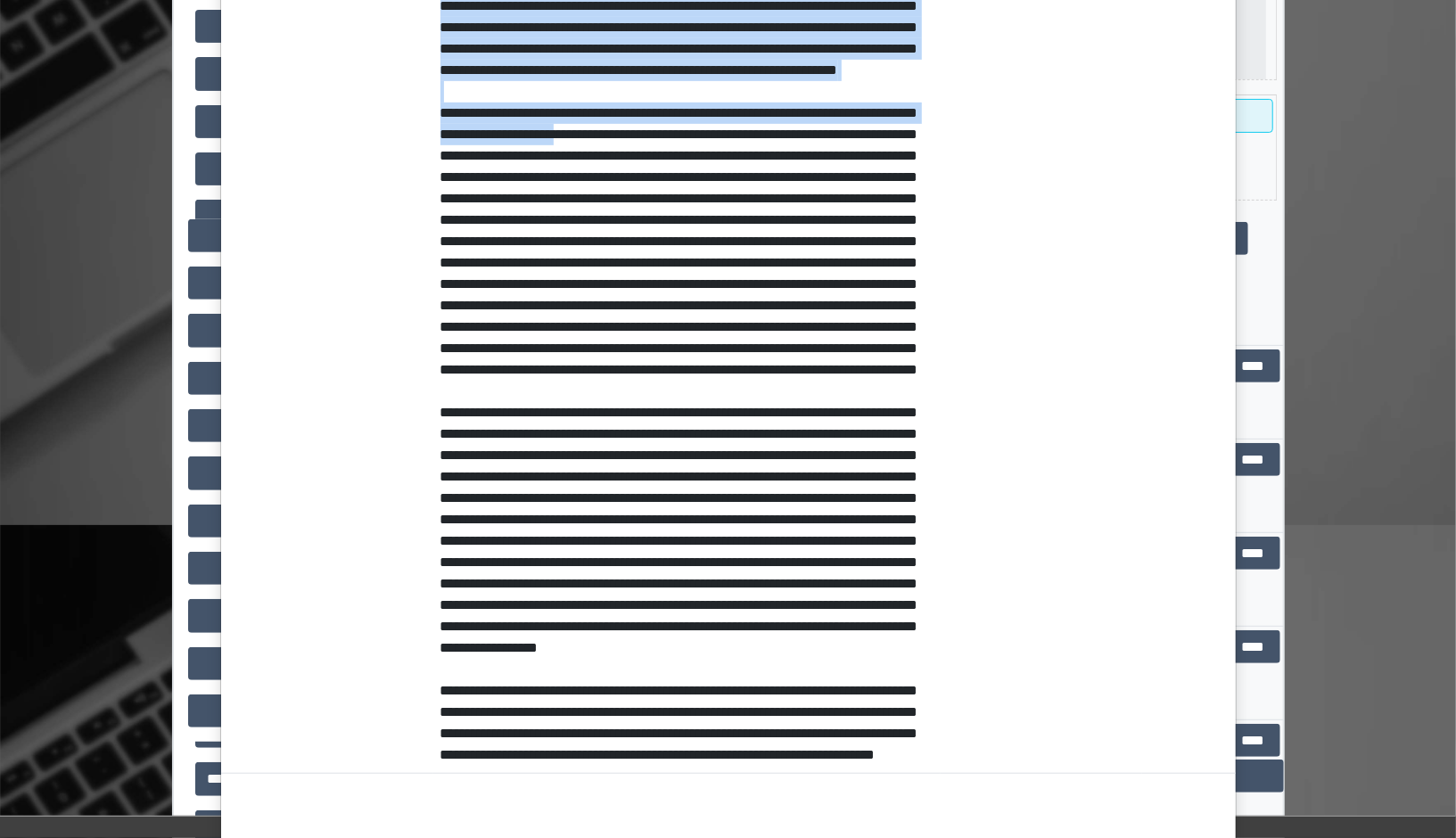 drag, startPoint x: 591, startPoint y: 24, endPoint x: 702, endPoint y: 185, distance: 195.55562 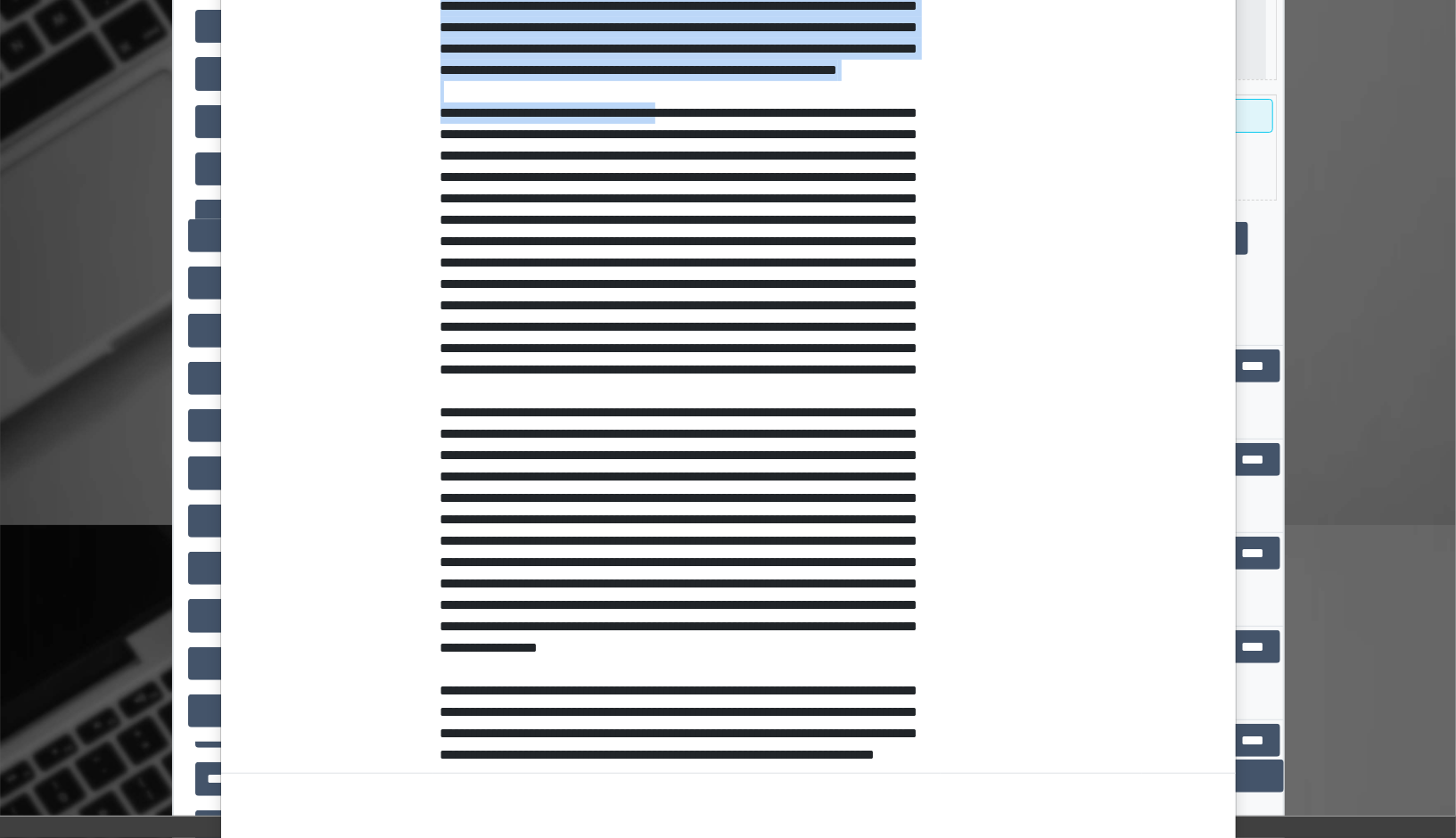 click on "**********" at bounding box center (687, 284) 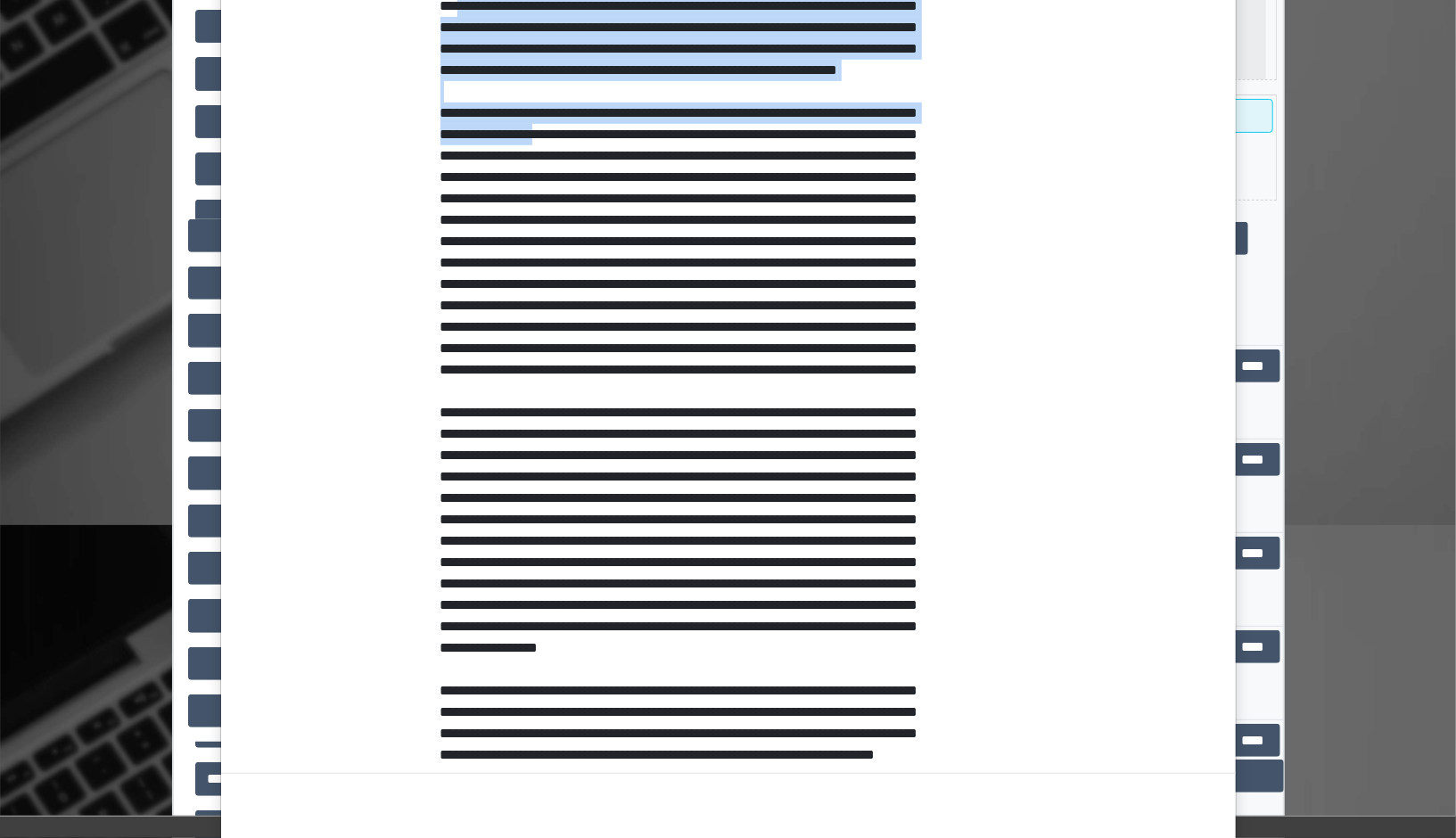 drag, startPoint x: 576, startPoint y: 50, endPoint x: 668, endPoint y: 197, distance: 173.41569 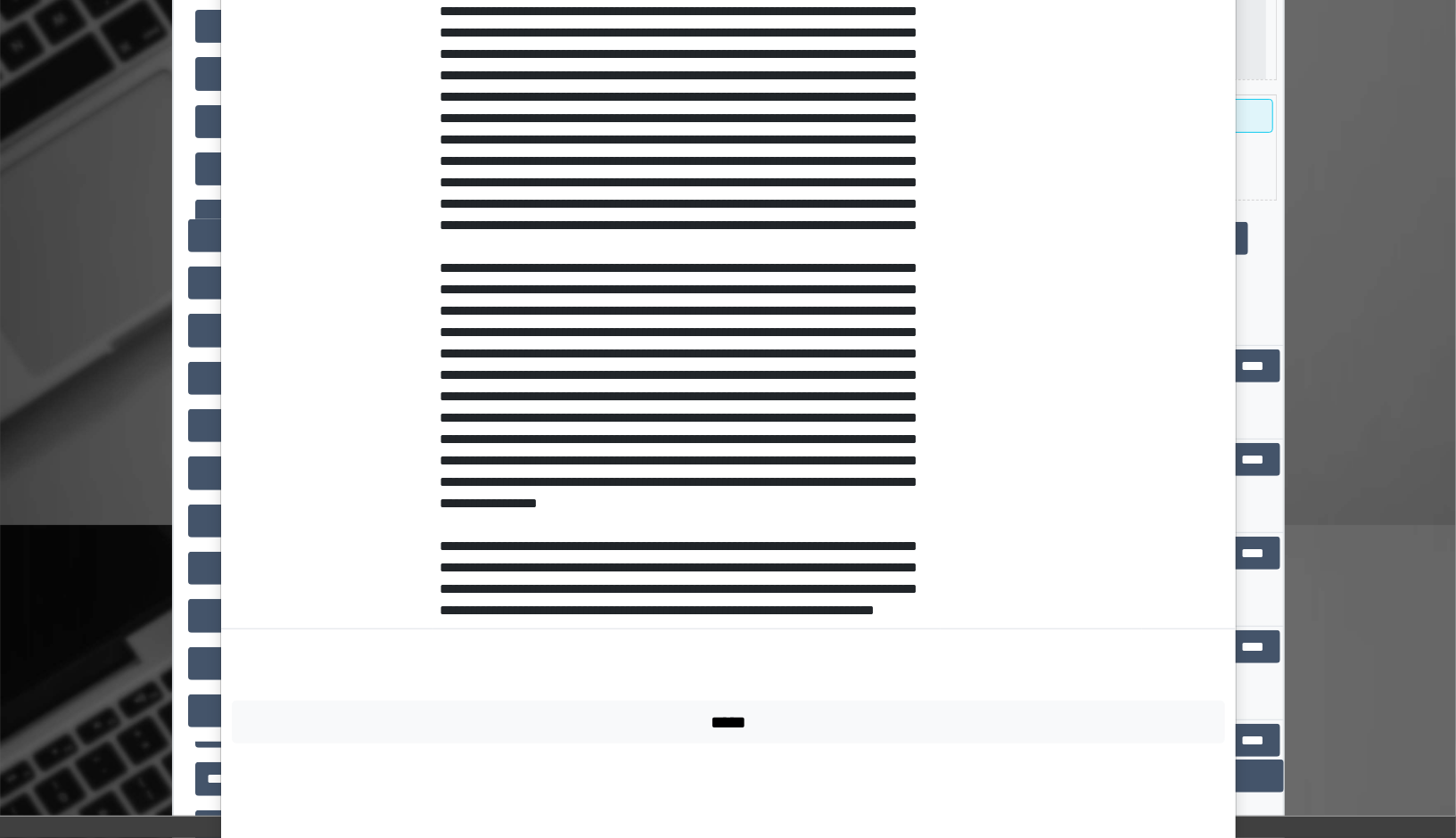 scroll, scrollTop: 689, scrollLeft: 0, axis: vertical 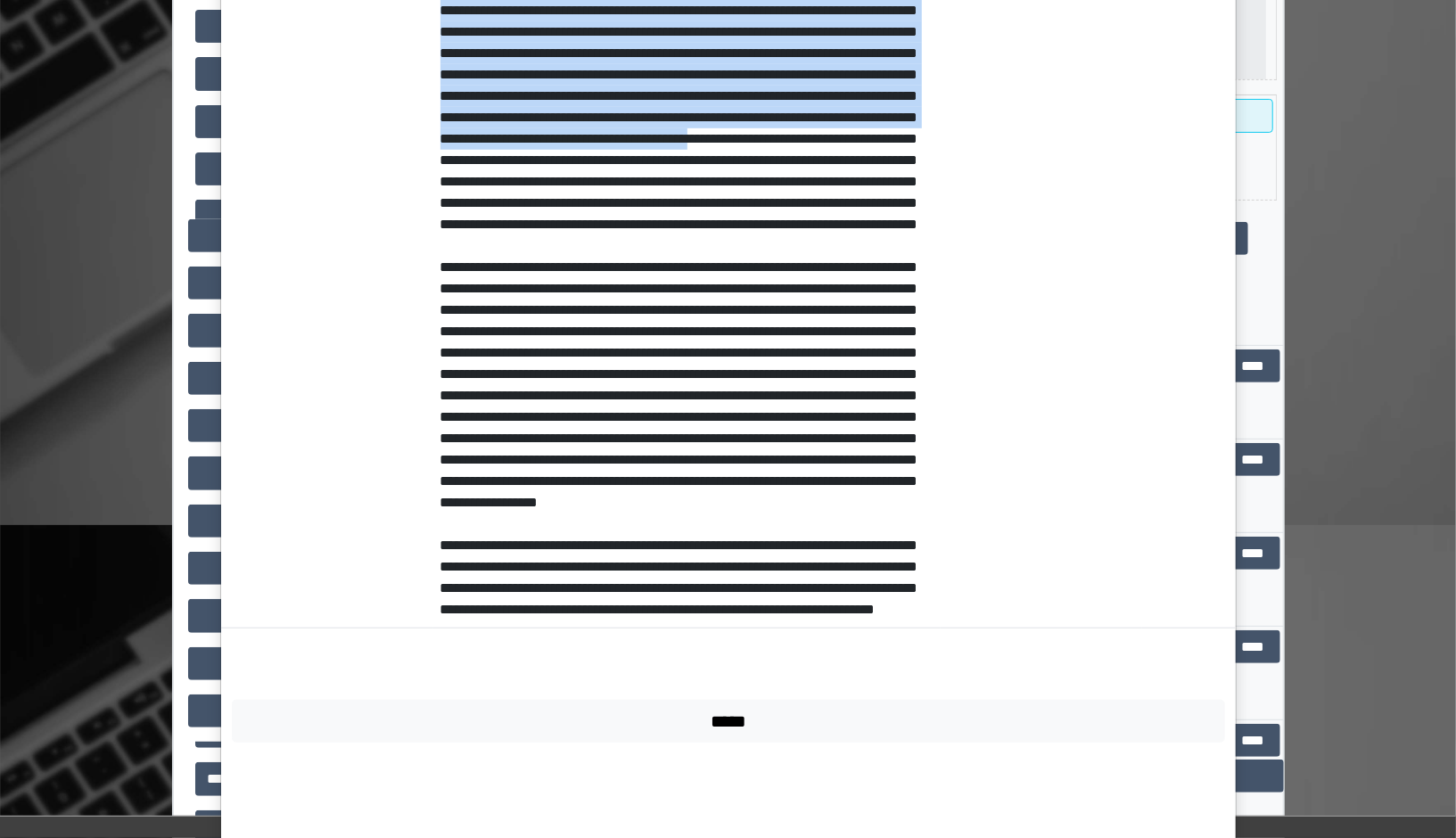 drag, startPoint x: 629, startPoint y: 30, endPoint x: 693, endPoint y: 230, distance: 209.99048 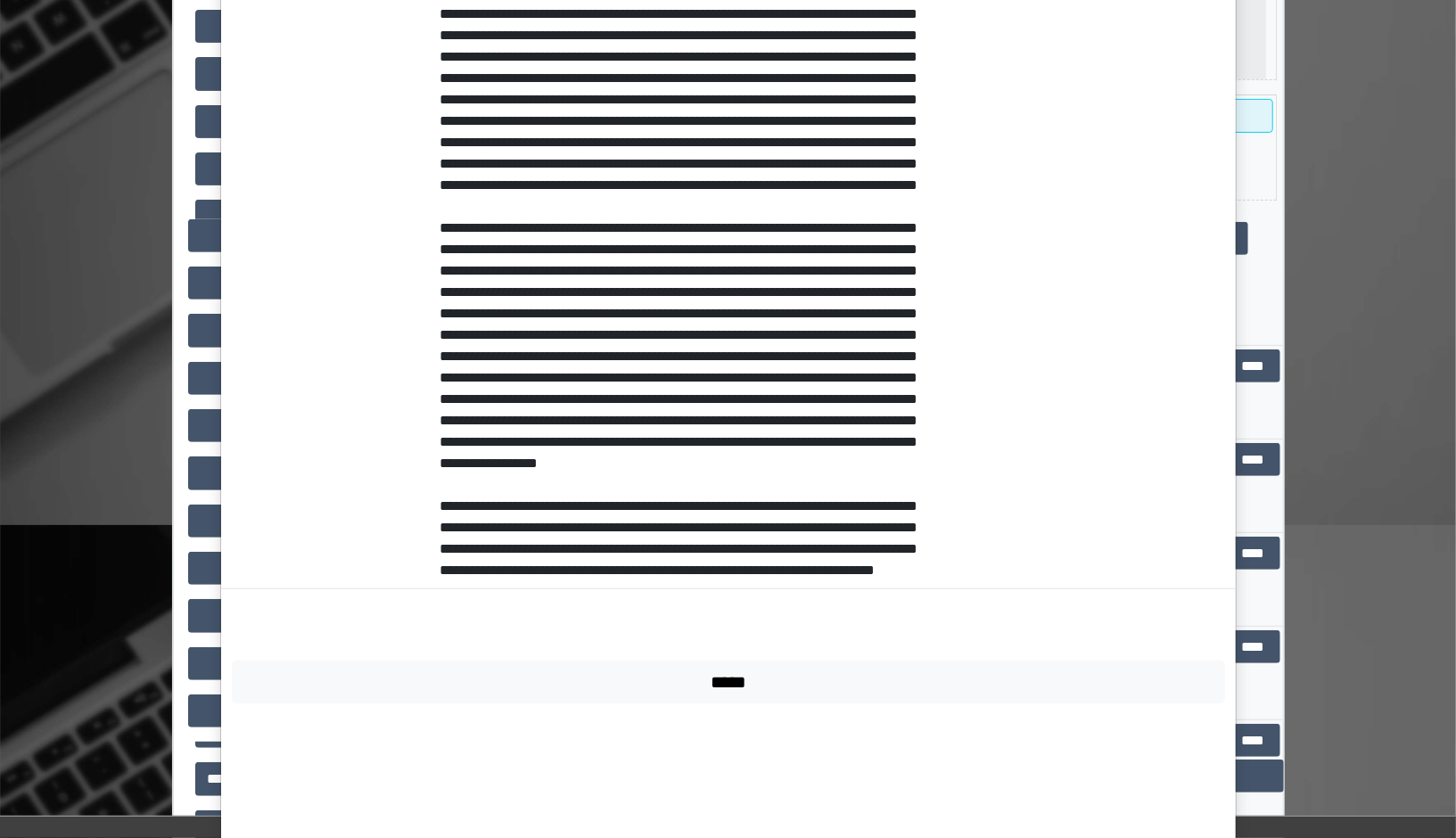 scroll, scrollTop: 721, scrollLeft: 0, axis: vertical 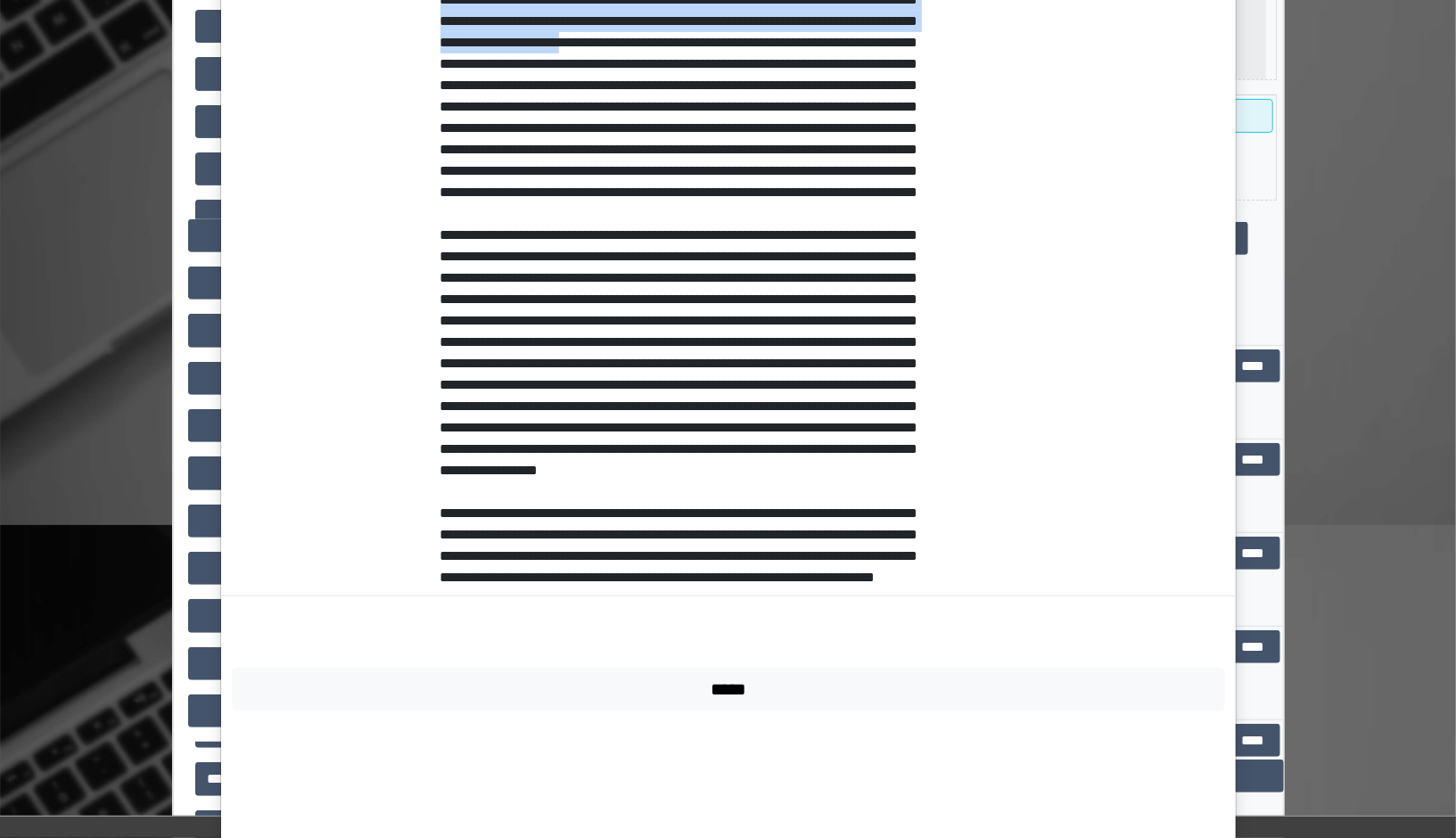 drag, startPoint x: 619, startPoint y: 53, endPoint x: 666, endPoint y: 121, distance: 82.66196 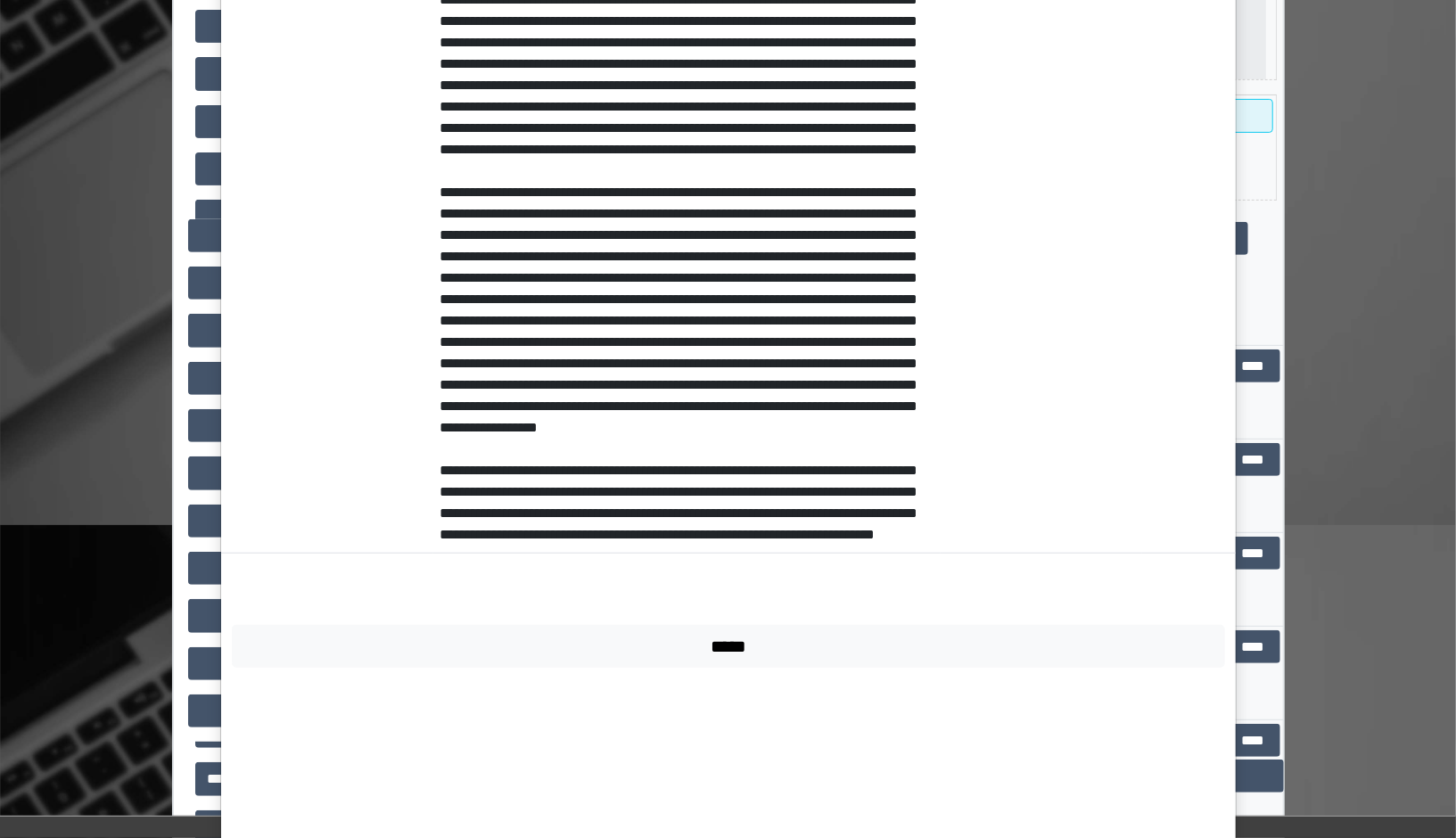 click on "**********" at bounding box center [687, 64] 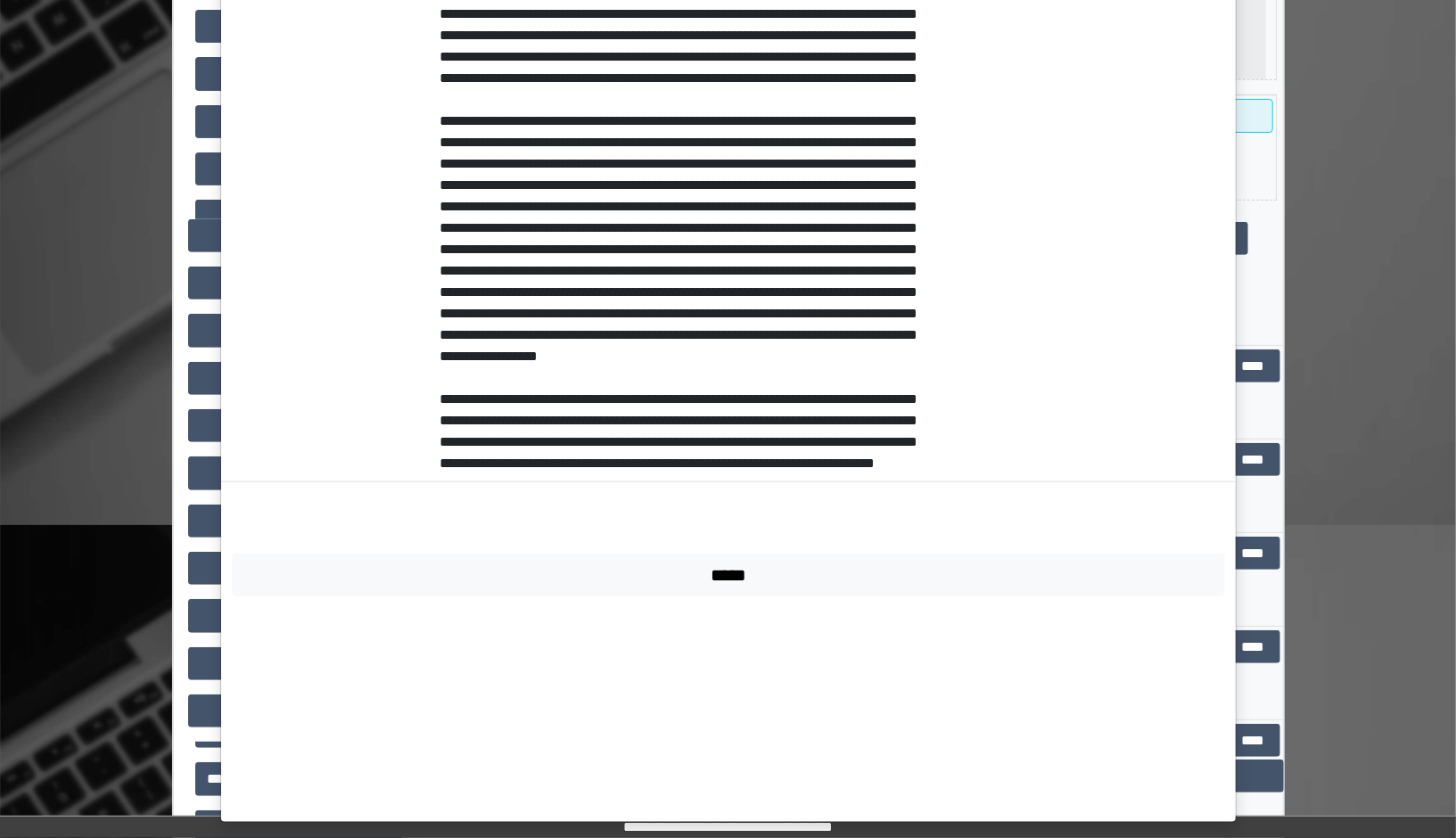scroll, scrollTop: 842, scrollLeft: 0, axis: vertical 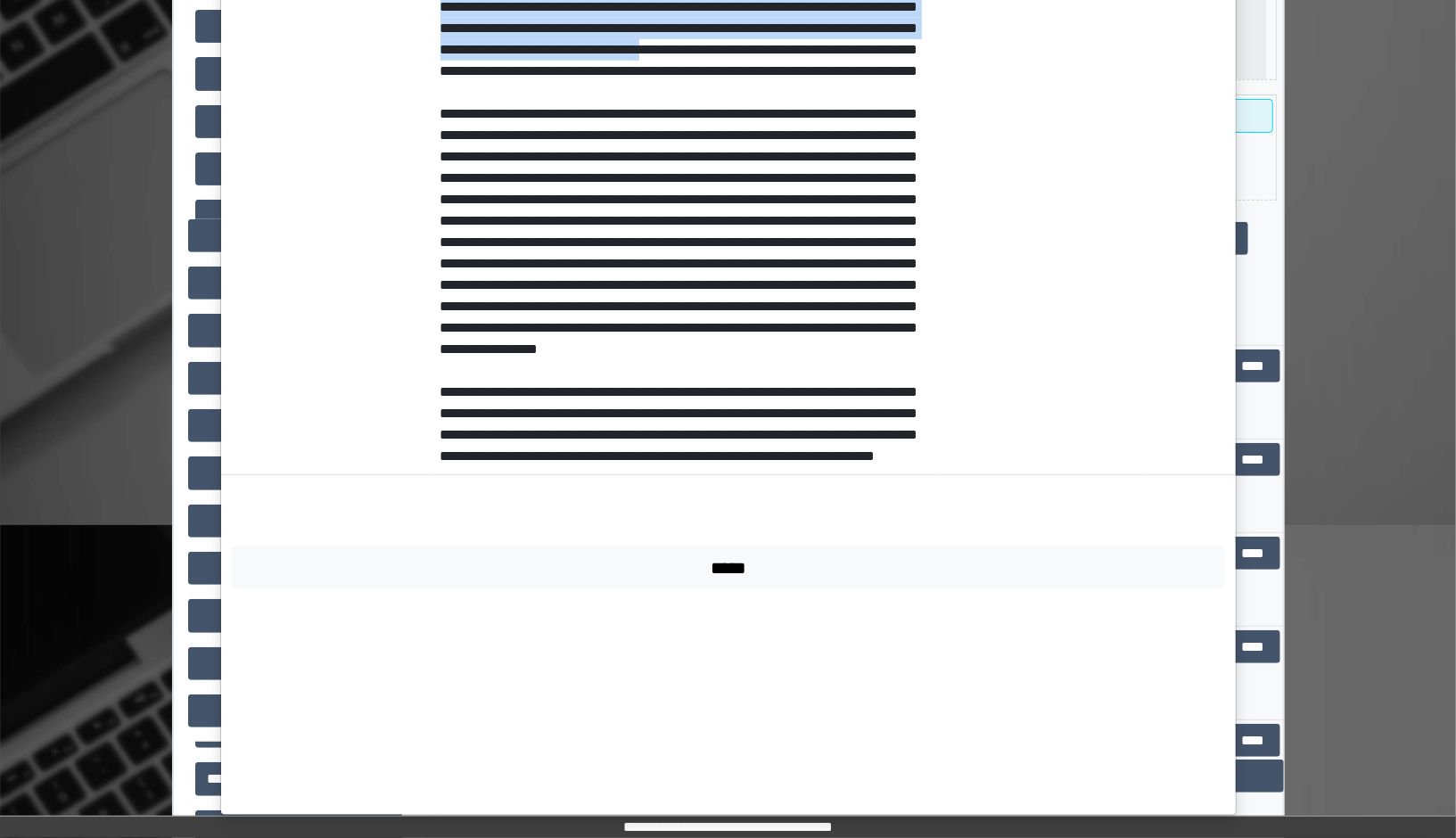 drag, startPoint x: 536, startPoint y: 119, endPoint x: 548, endPoint y: 168, distance: 50.447993 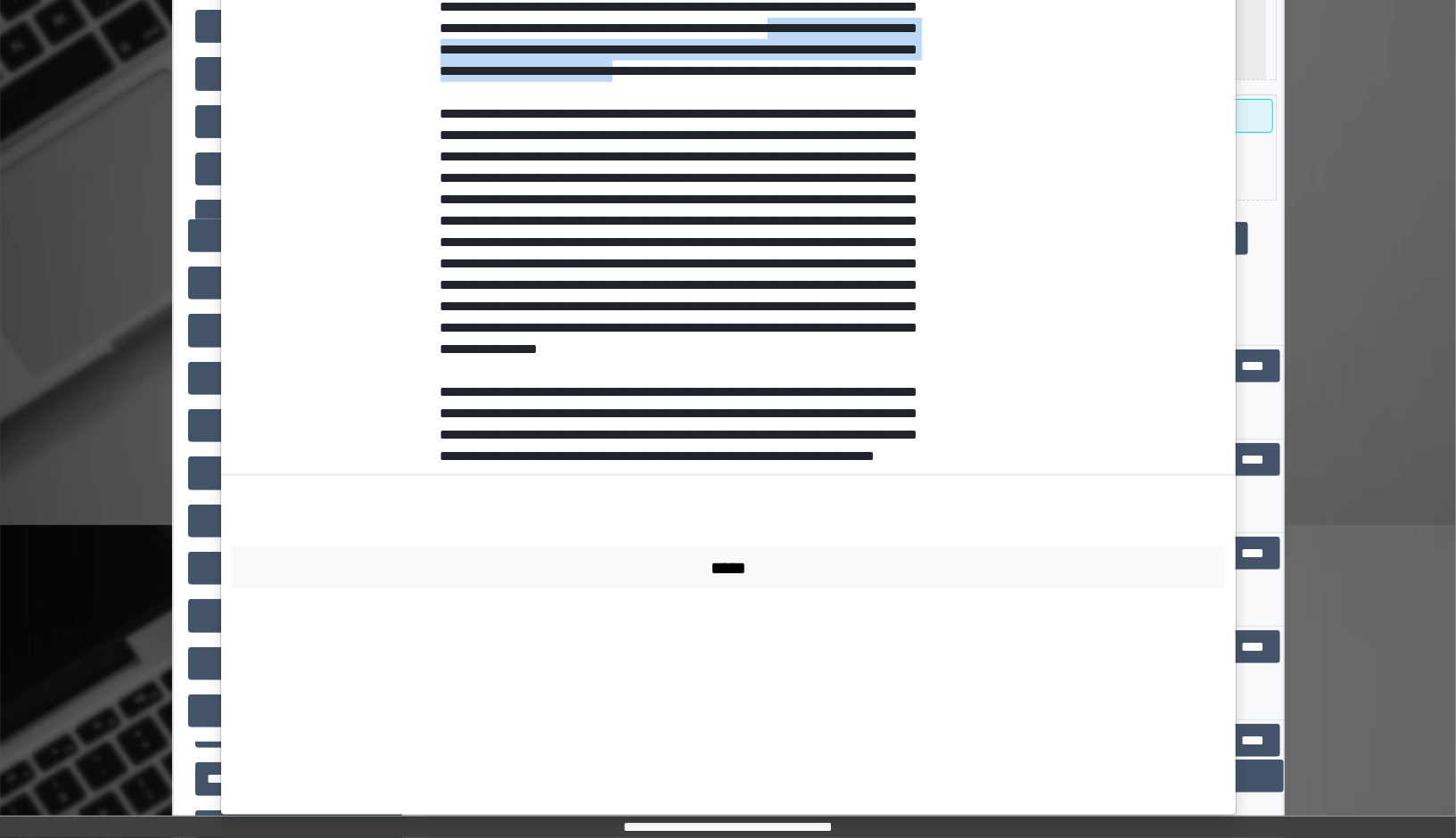 drag, startPoint x: 593, startPoint y: 154, endPoint x: 621, endPoint y: 194, distance: 48.82622 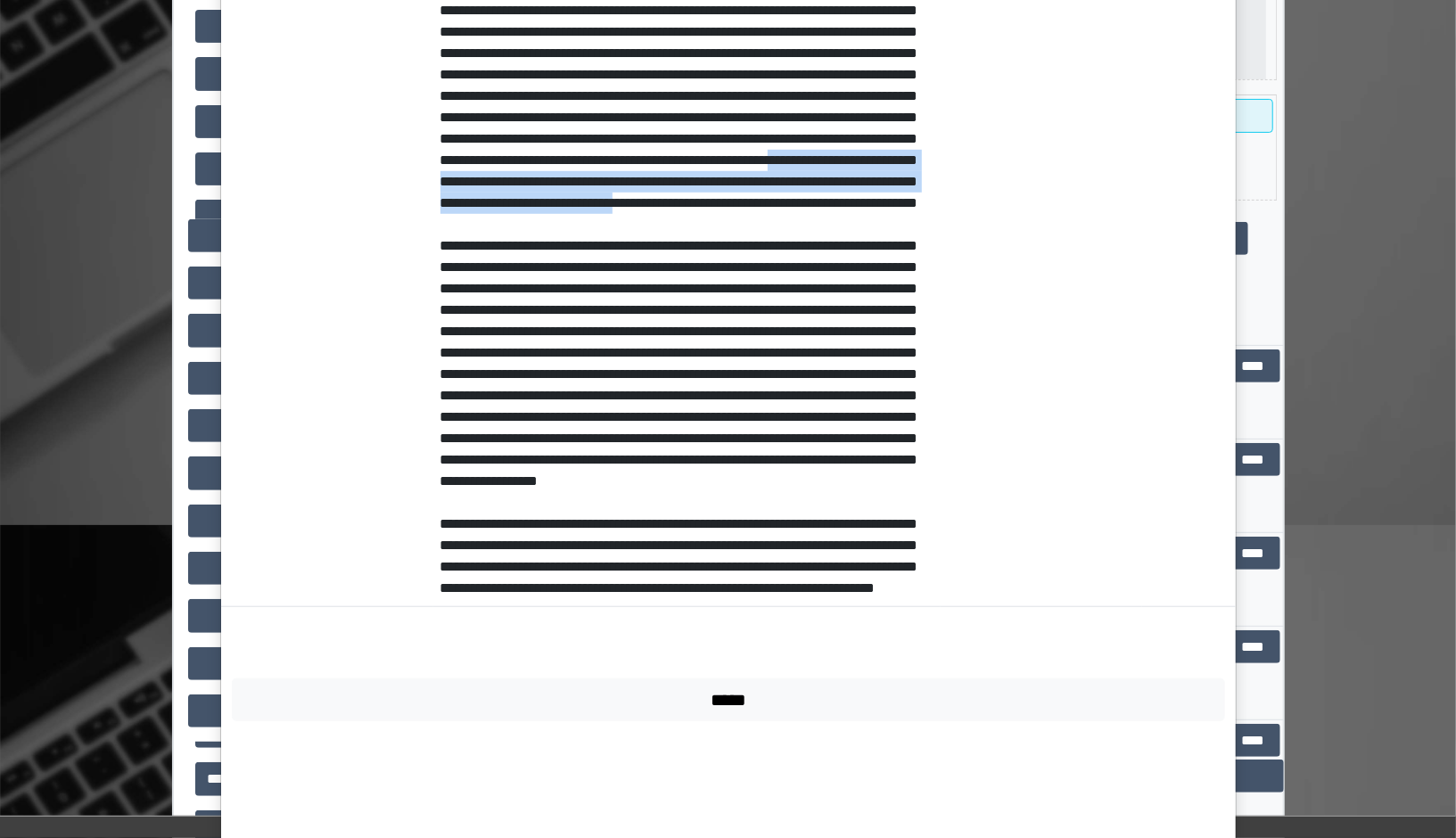 scroll, scrollTop: 696, scrollLeft: 0, axis: vertical 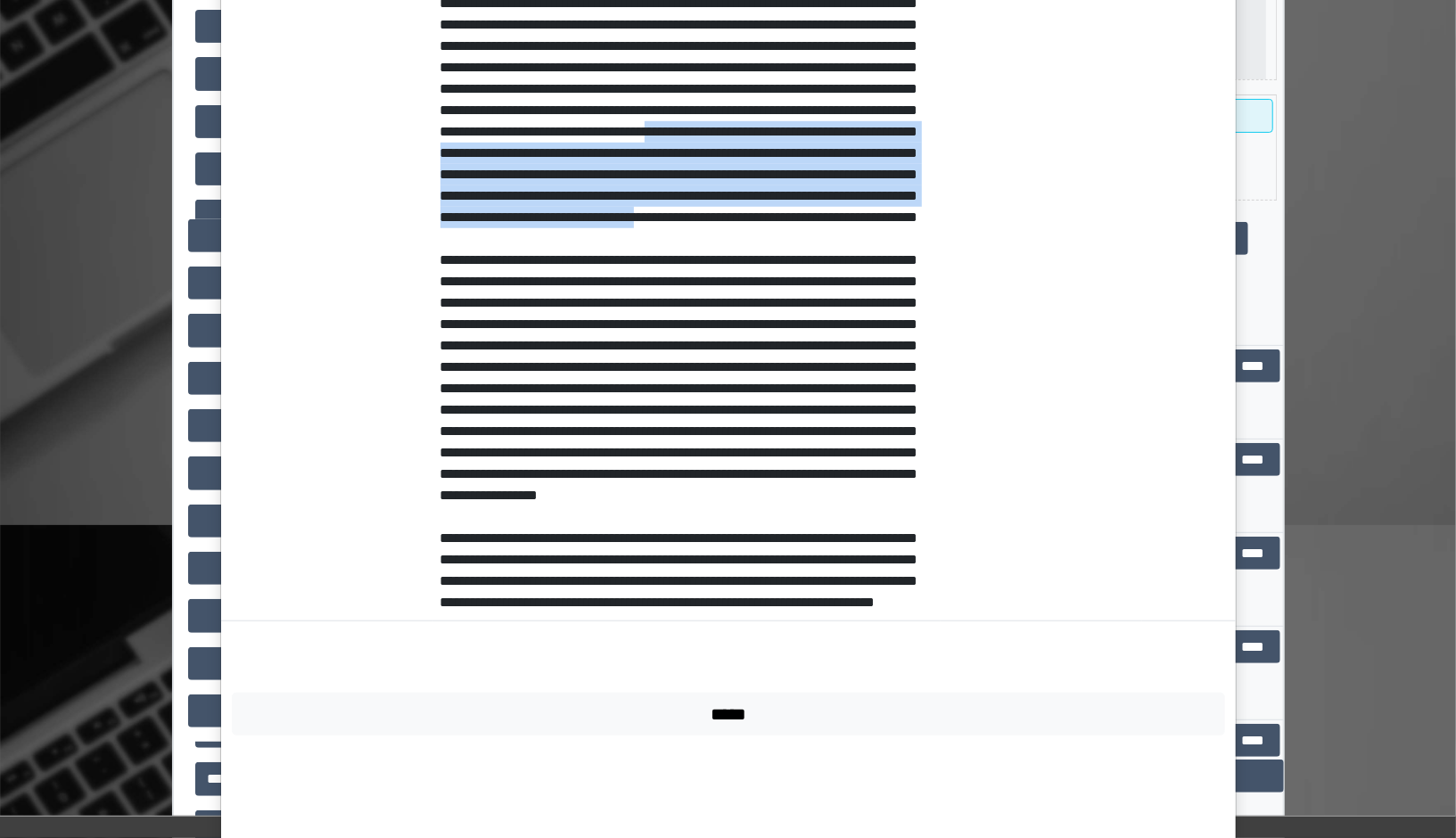 drag, startPoint x: 648, startPoint y: 242, endPoint x: 647, endPoint y: 343, distance: 101.00495 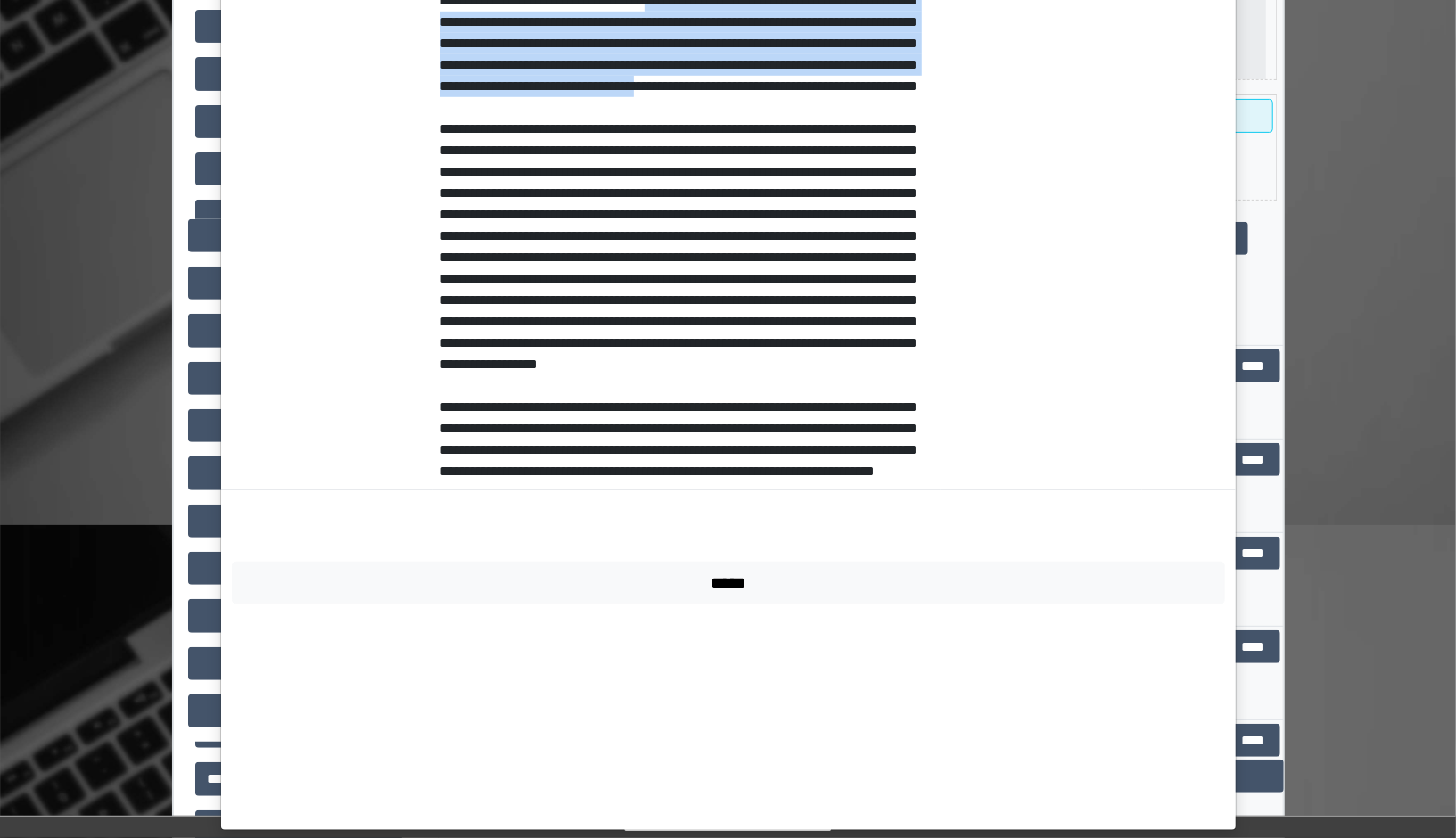 scroll, scrollTop: 832, scrollLeft: 0, axis: vertical 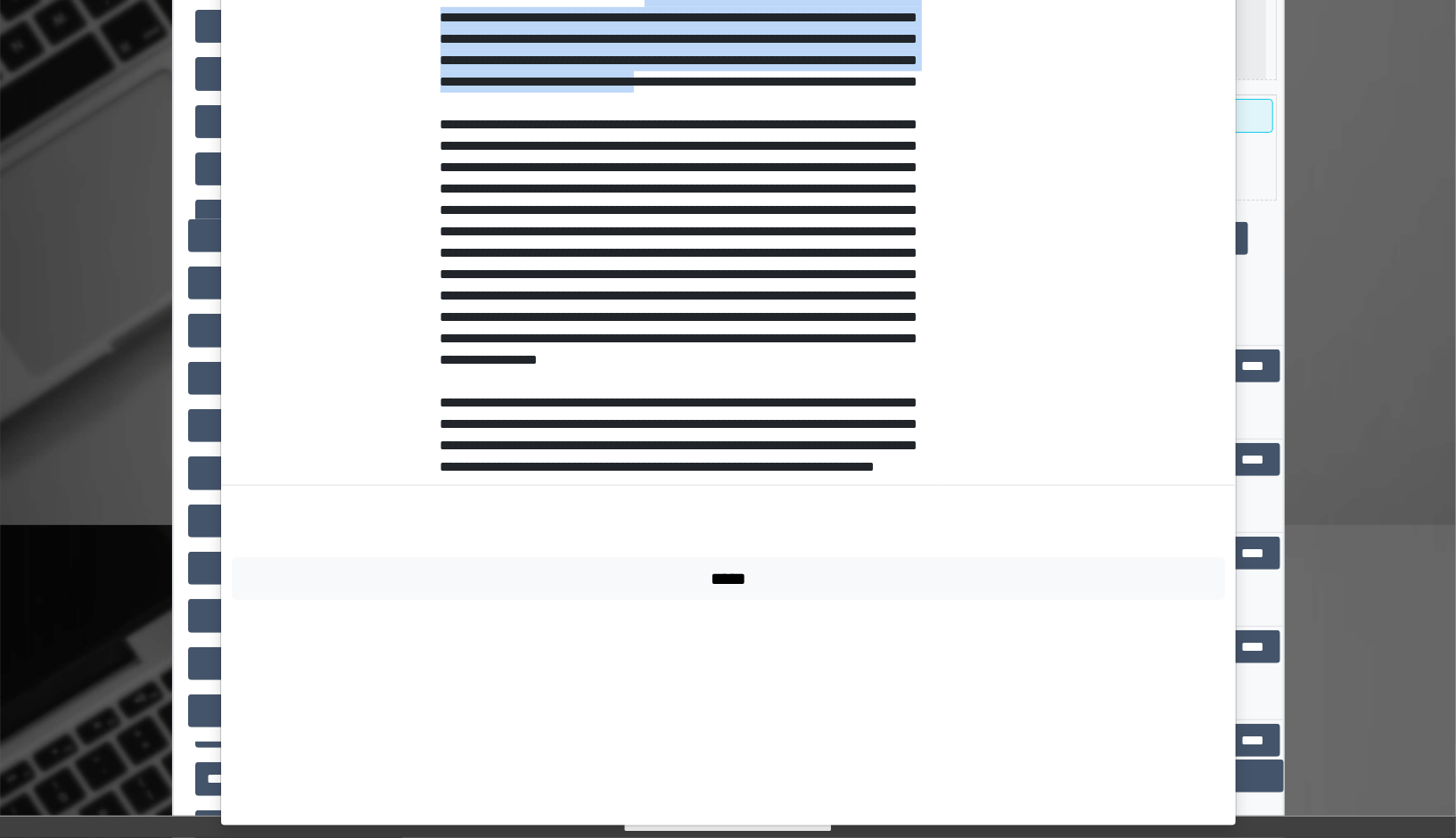 click on "**********" at bounding box center (687, -4) 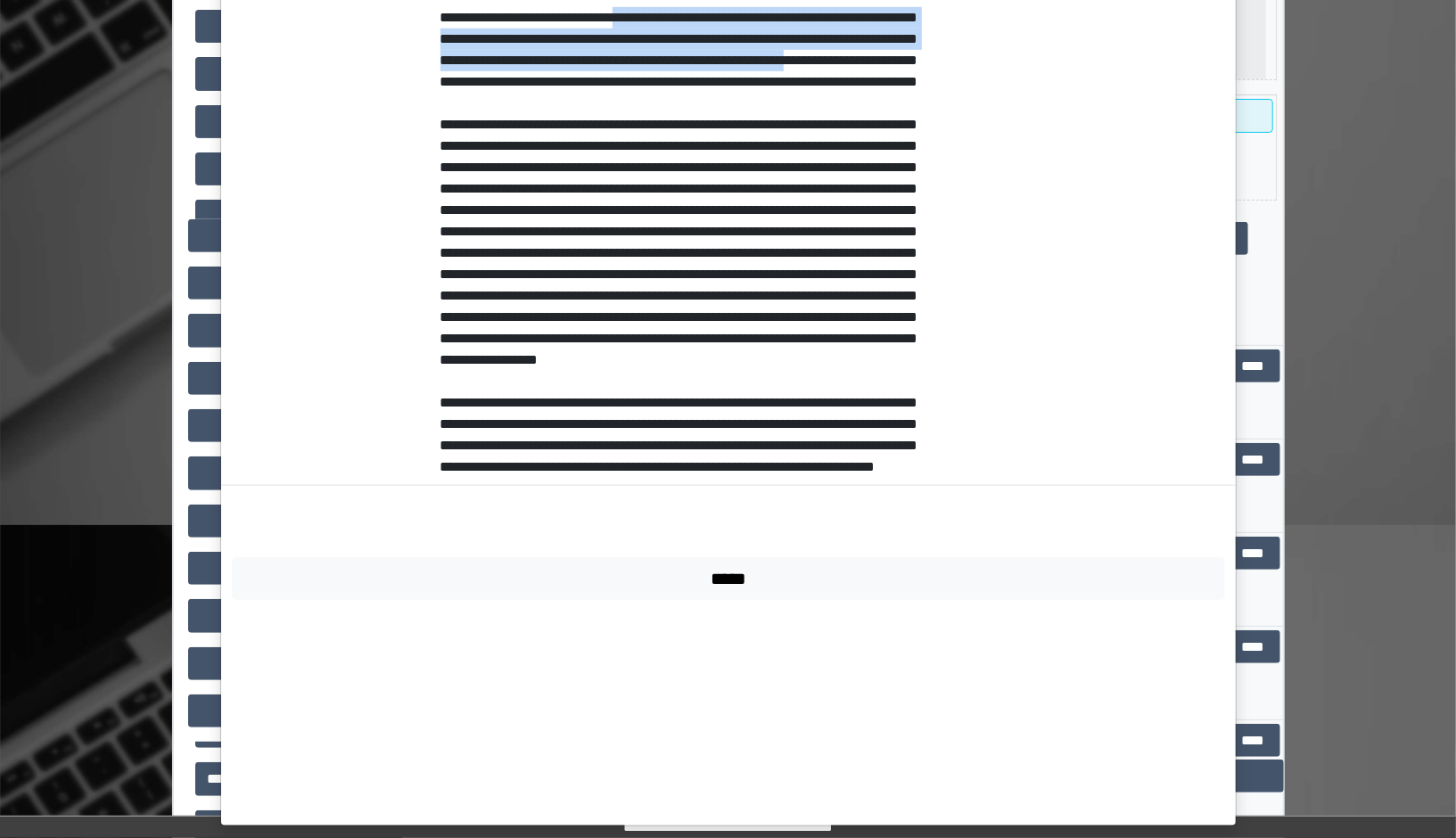 drag, startPoint x: 737, startPoint y: 126, endPoint x: 732, endPoint y: 188, distance: 62.201286 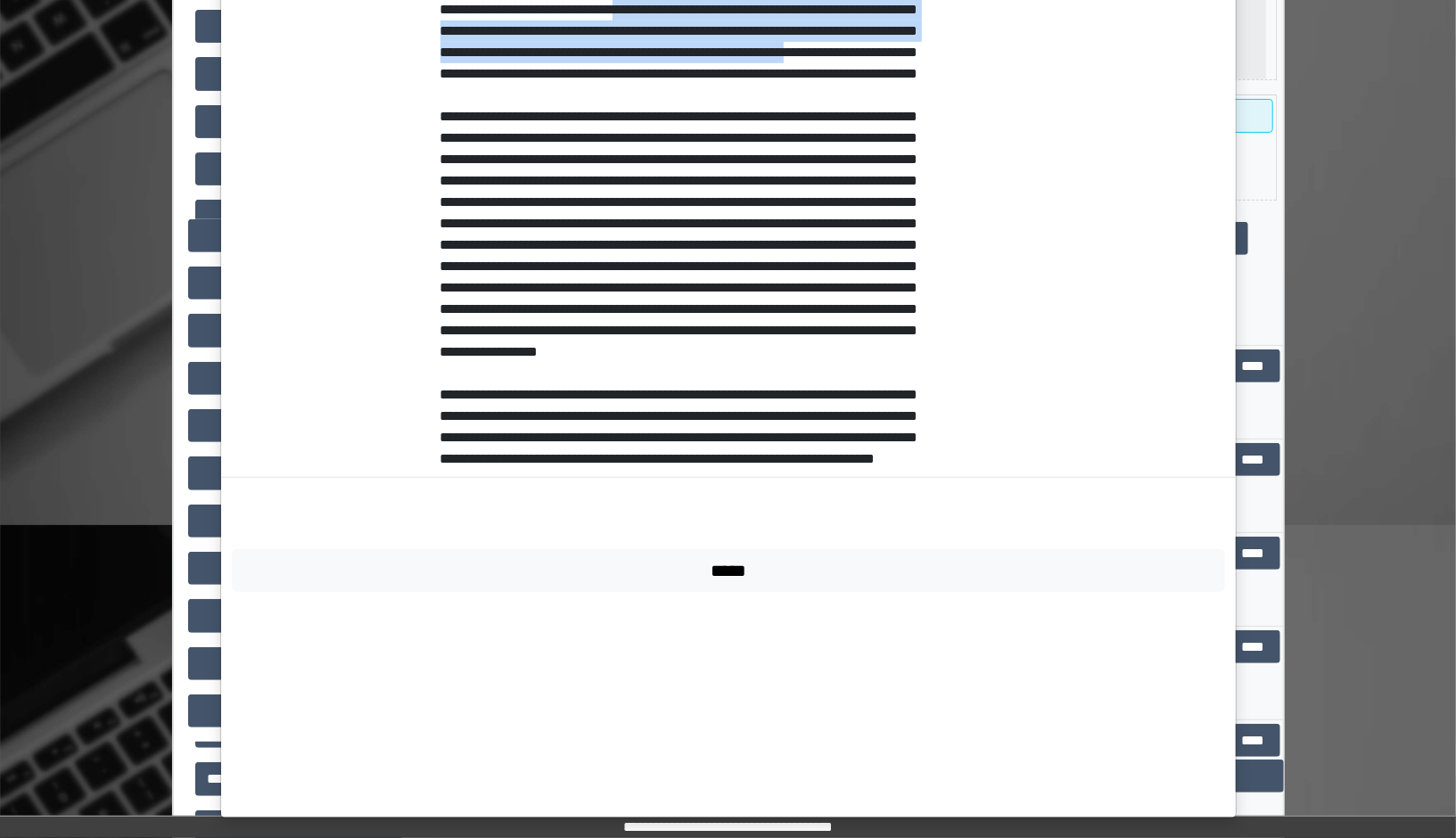 scroll, scrollTop: 845, scrollLeft: 0, axis: vertical 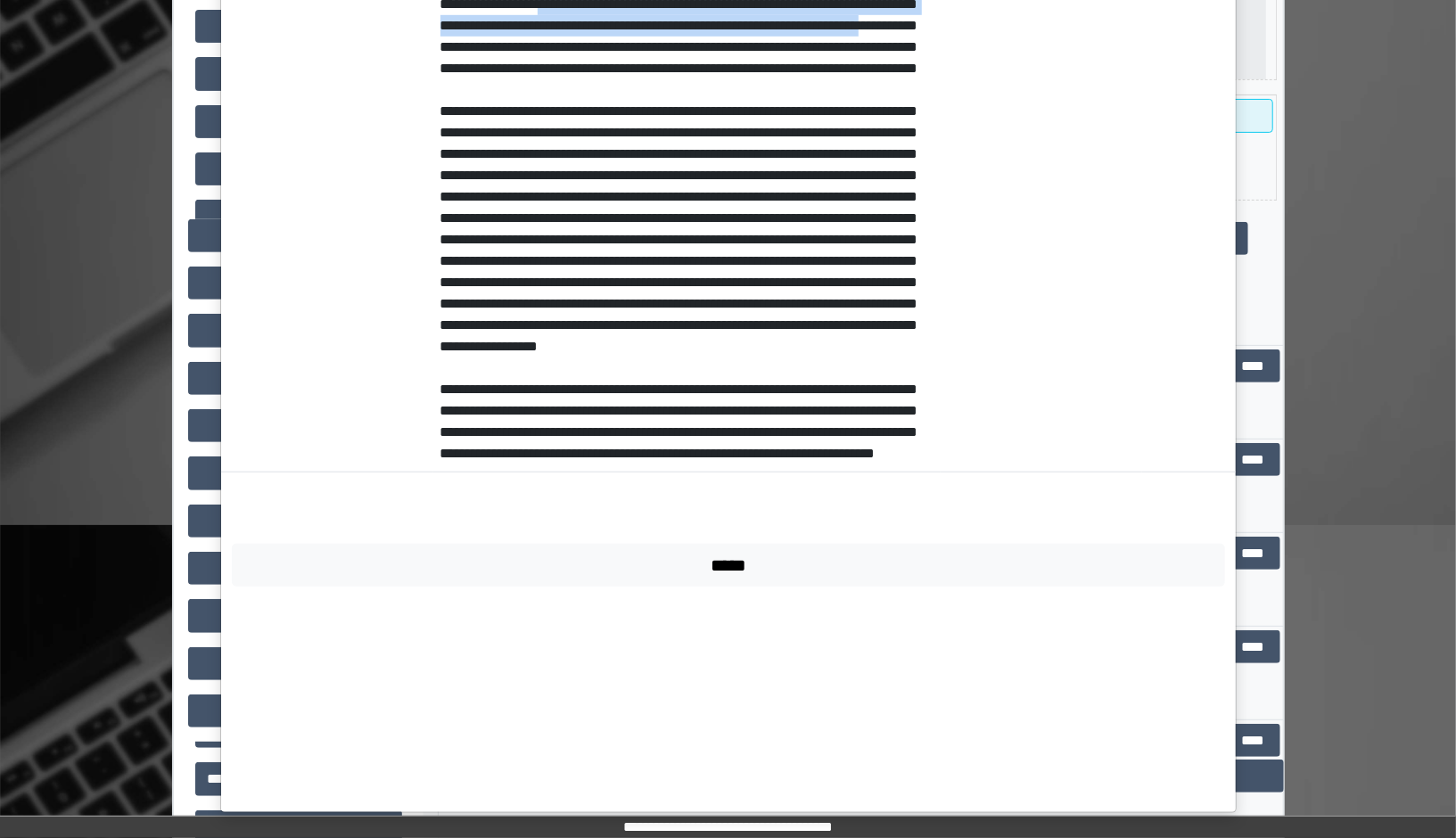 drag, startPoint x: 644, startPoint y: 110, endPoint x: 695, endPoint y: 159, distance: 70.72482 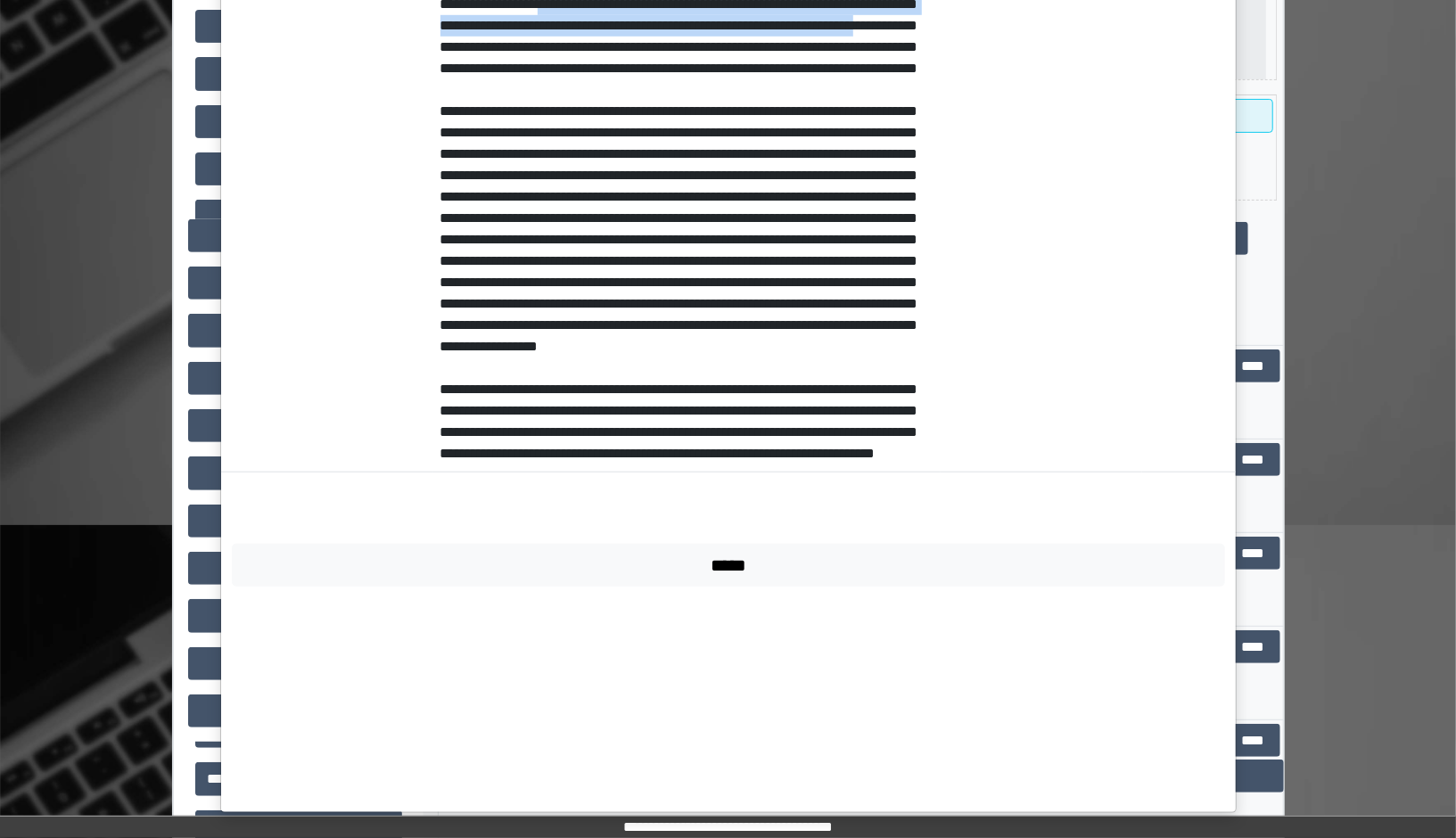 click on "**********" at bounding box center [687, -17] 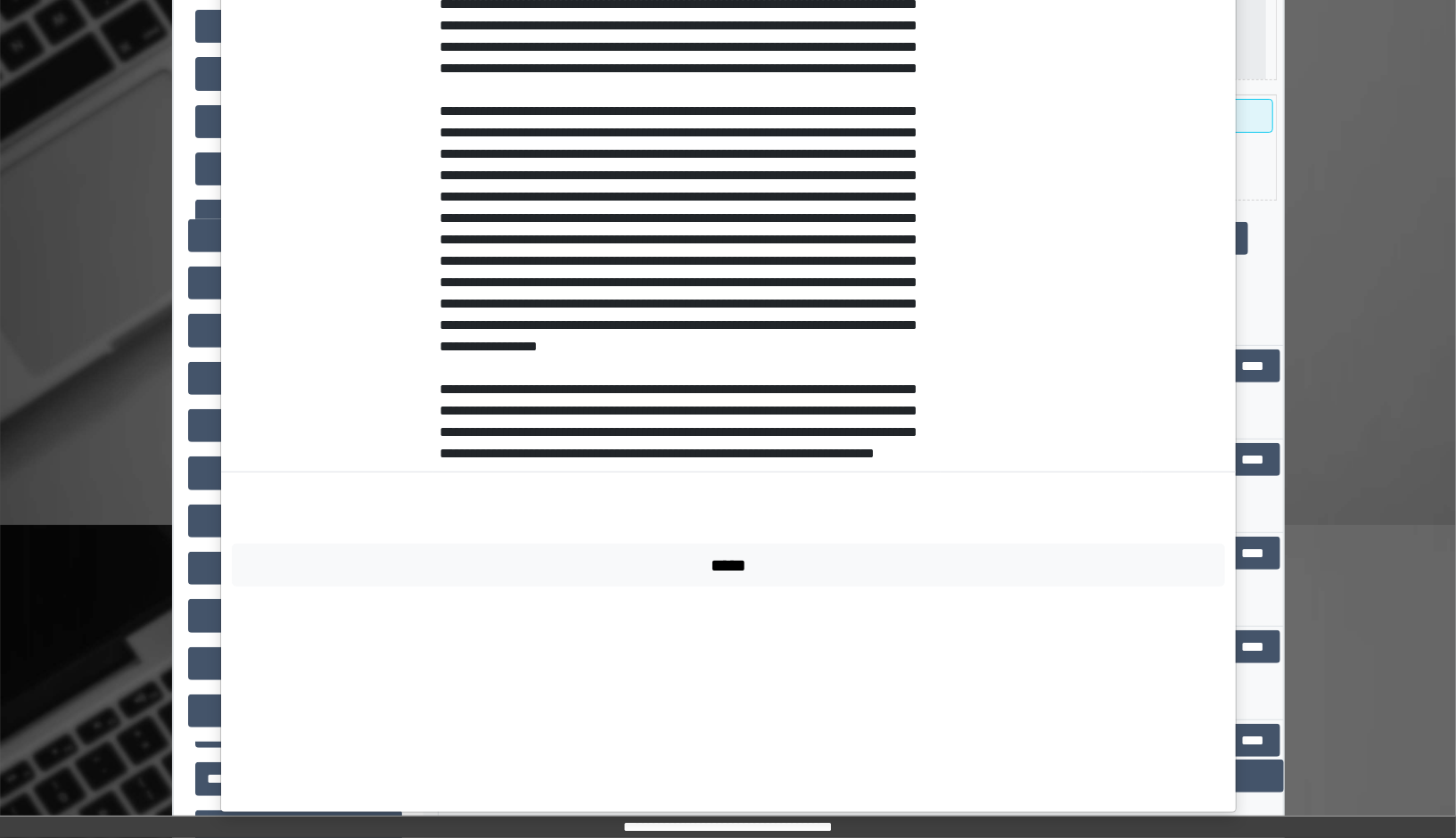 drag, startPoint x: 684, startPoint y: 134, endPoint x: 695, endPoint y: 177, distance: 44.384682 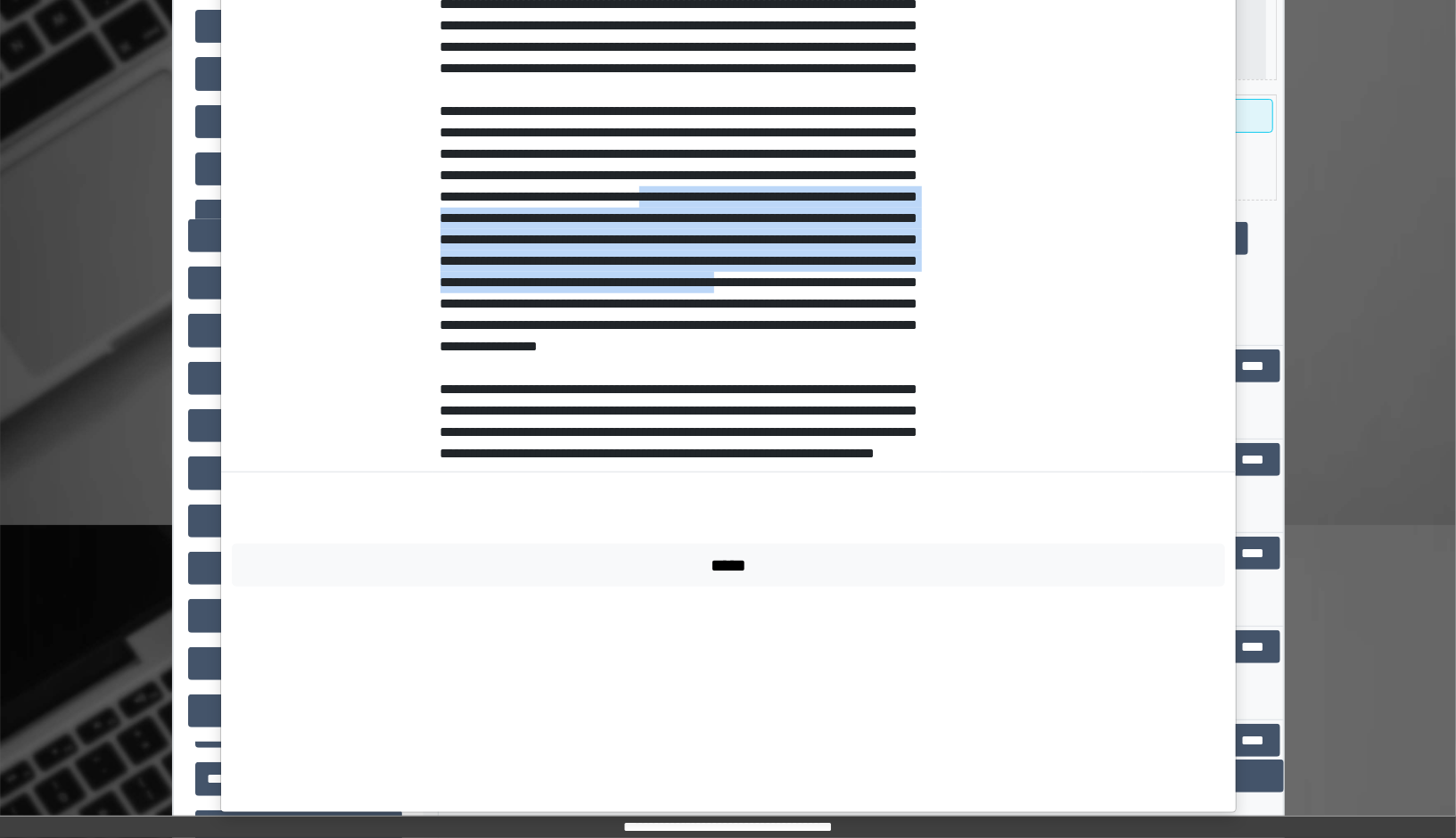 drag, startPoint x: 725, startPoint y: 362, endPoint x: 761, endPoint y: 471, distance: 114.7911 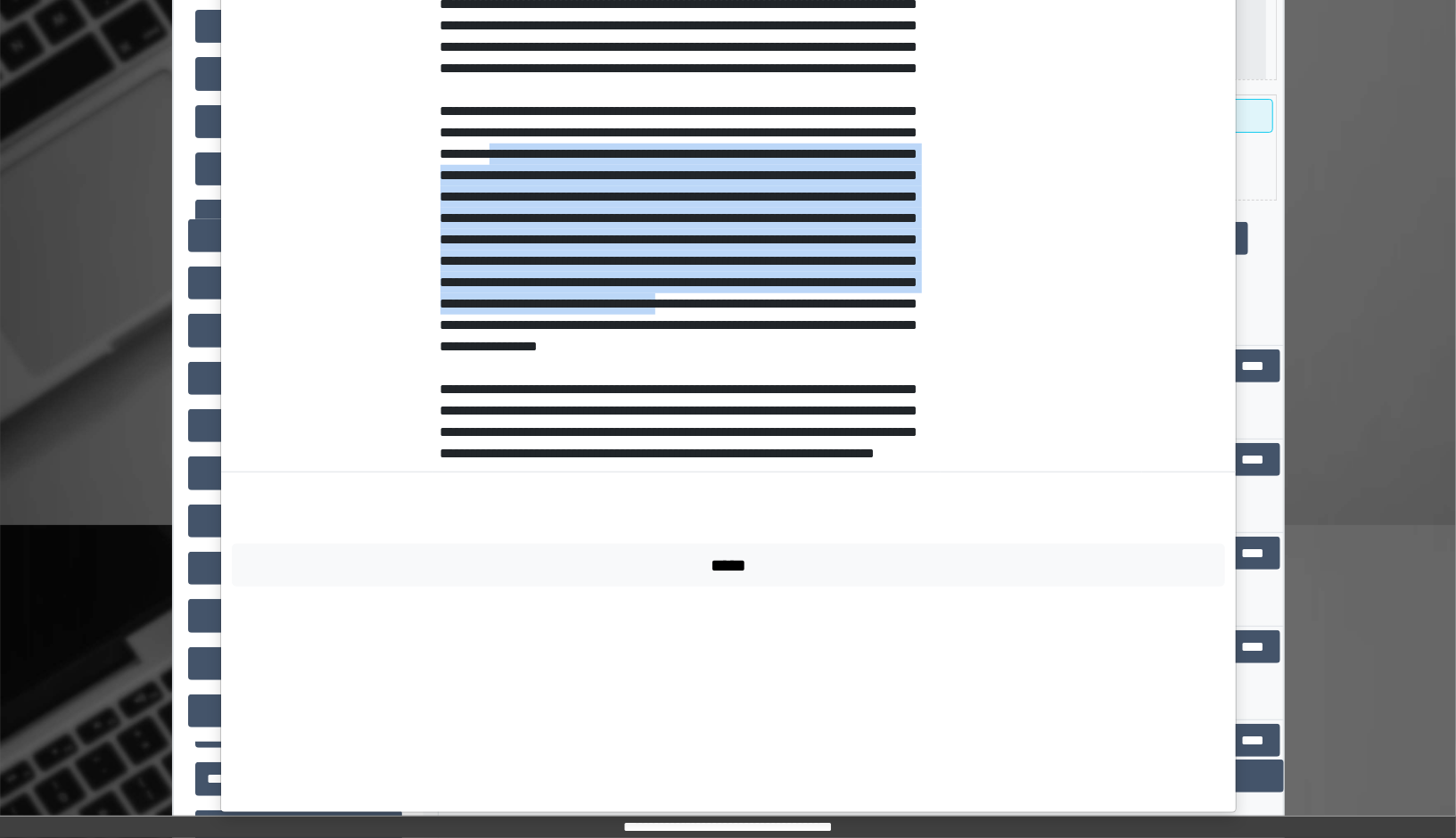 drag, startPoint x: 794, startPoint y: 497, endPoint x: 734, endPoint y: 307, distance: 199.24859 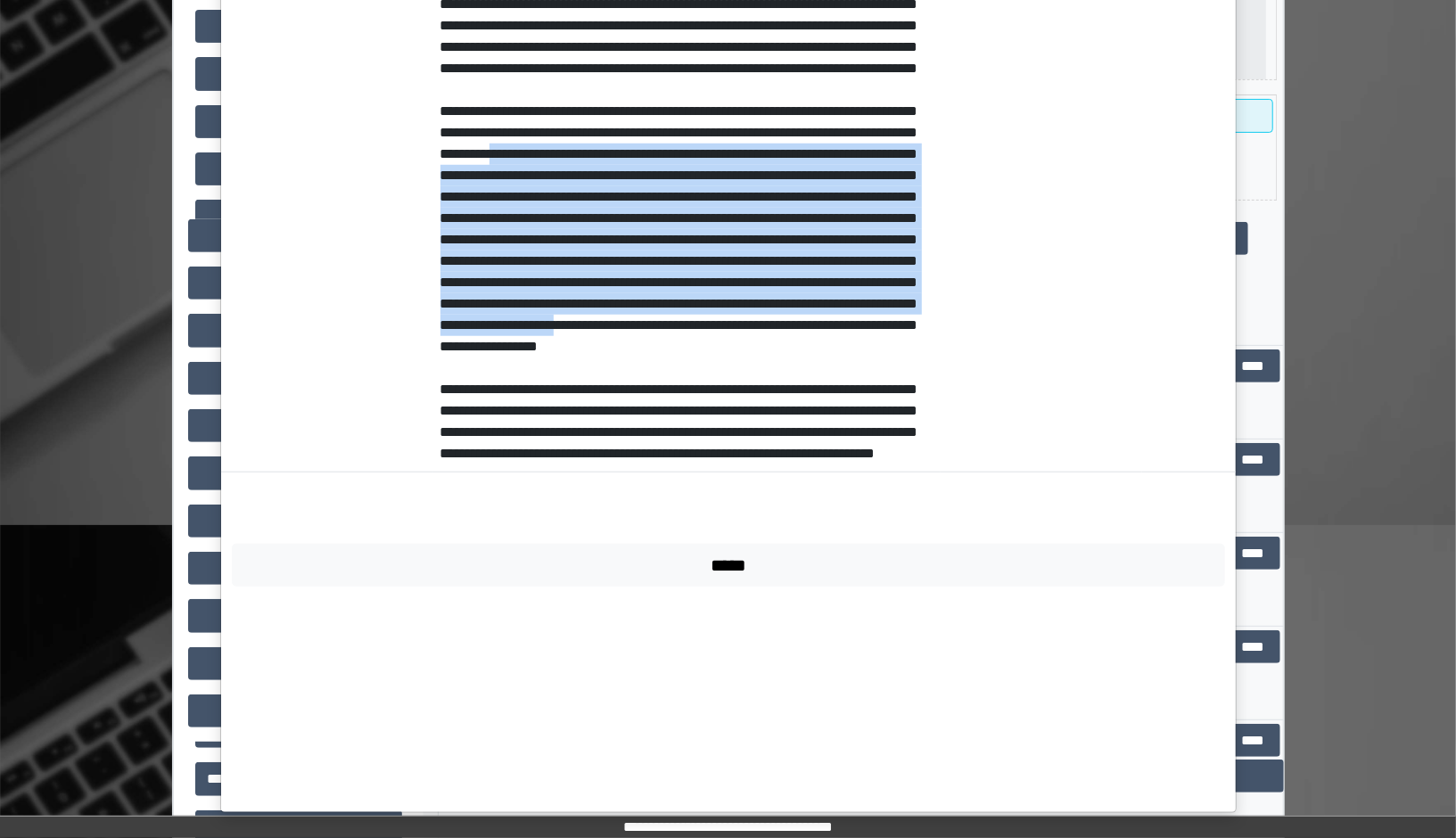 drag, startPoint x: 734, startPoint y: 307, endPoint x: 763, endPoint y: 525, distance: 219.92044 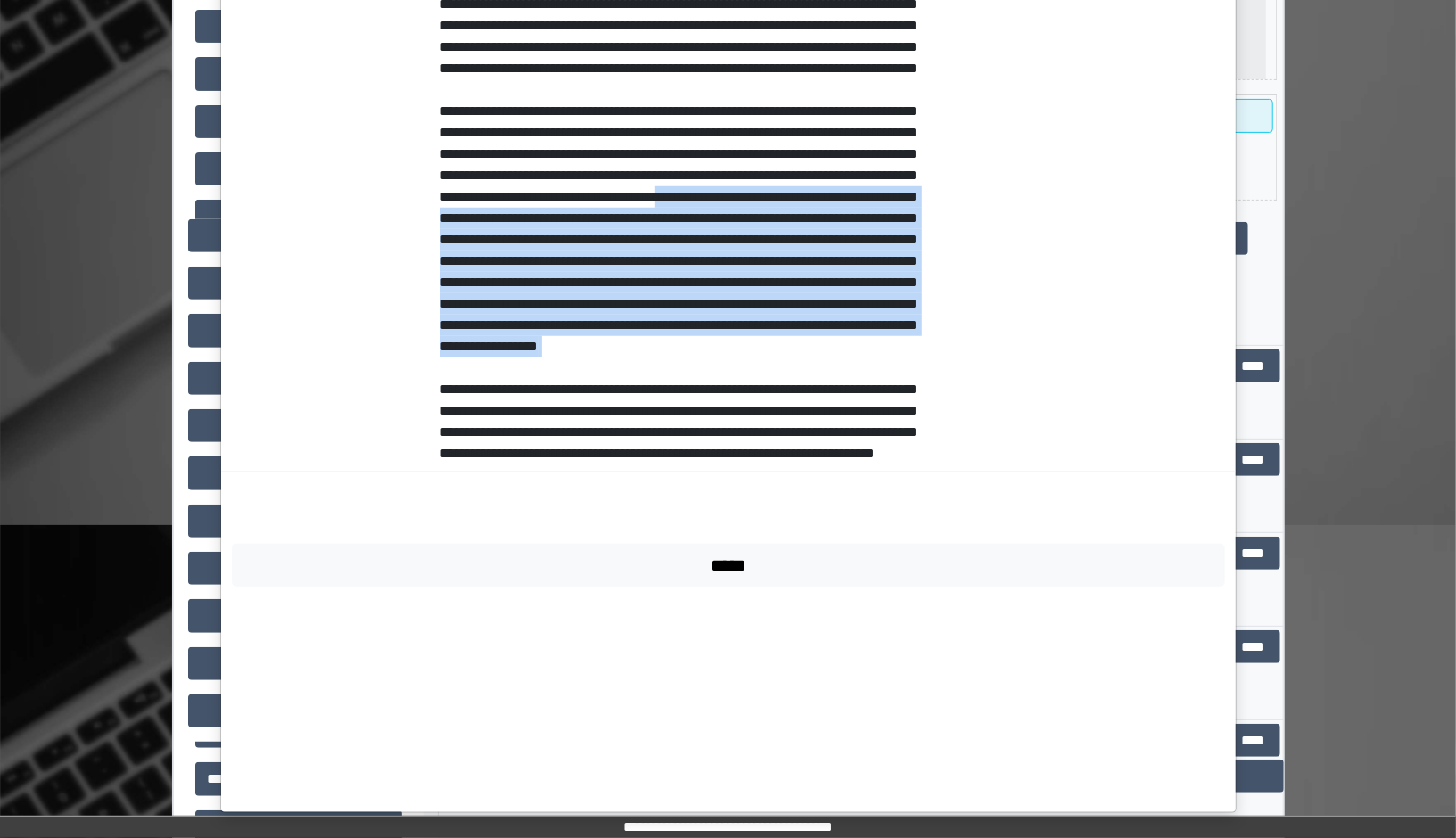 drag, startPoint x: 787, startPoint y: 553, endPoint x: 744, endPoint y: 374, distance: 184.09237 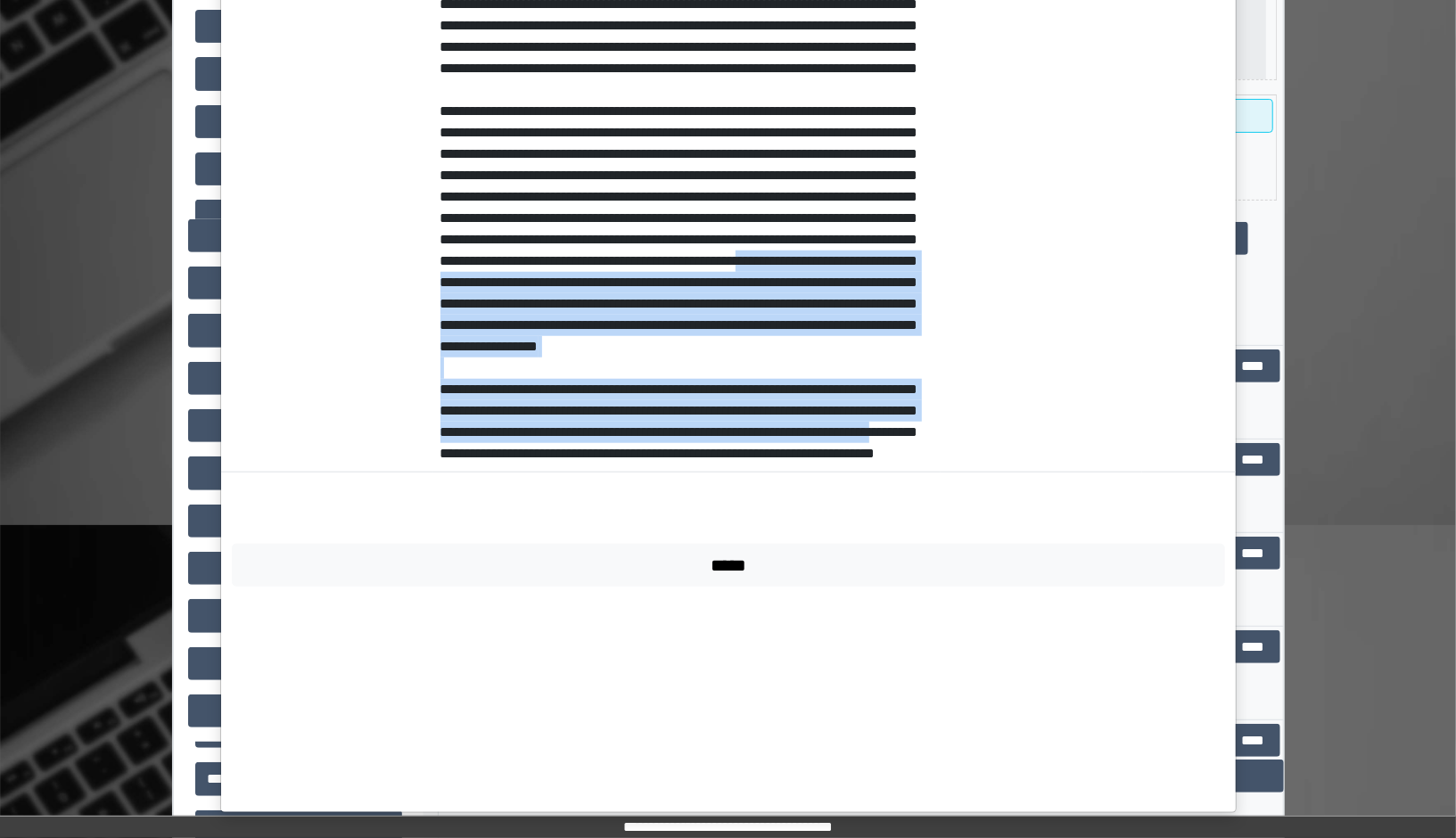 drag, startPoint x: 701, startPoint y: 460, endPoint x: 714, endPoint y: 643, distance: 183.46117 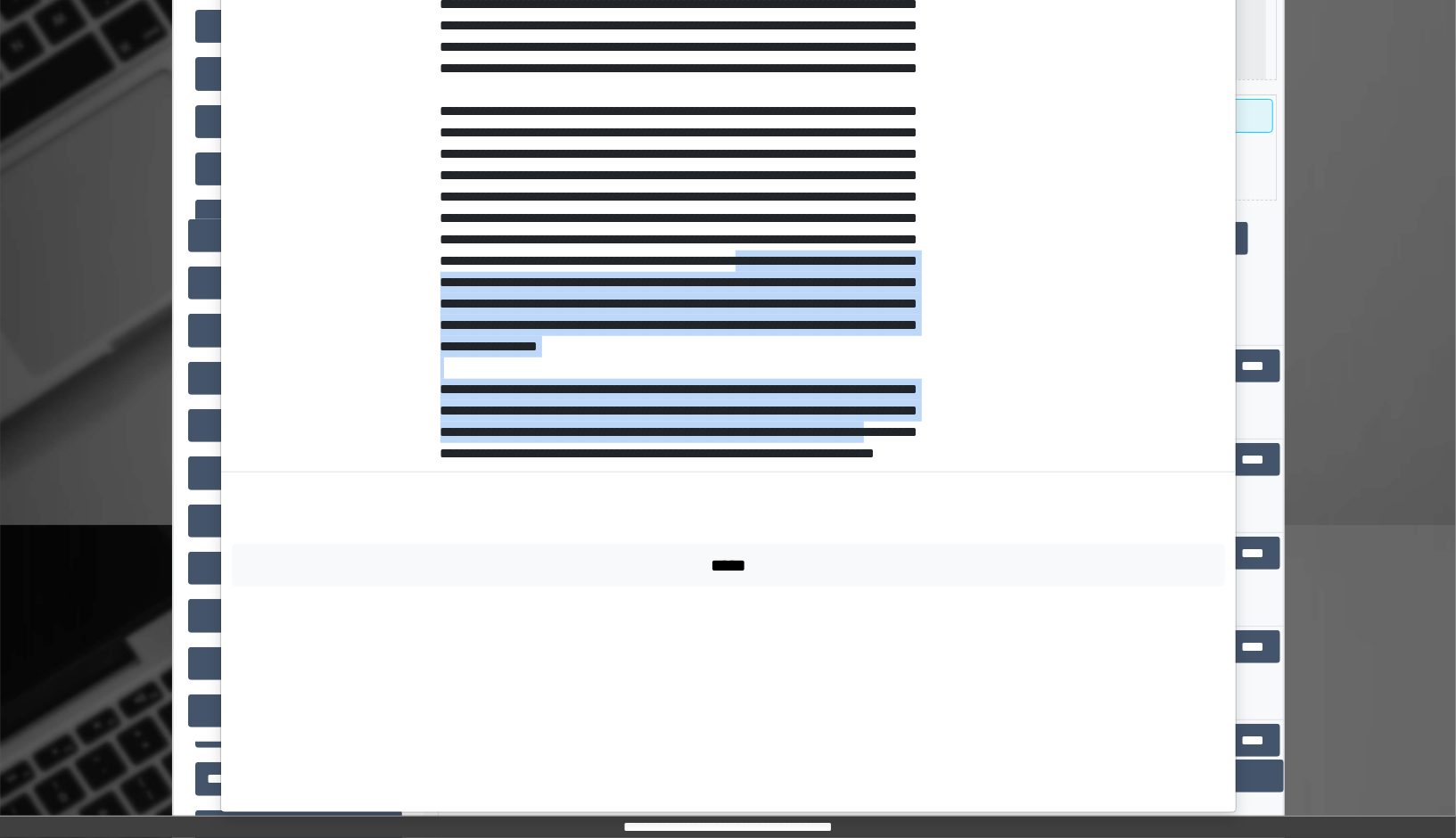 click on "**********" at bounding box center [687, -17] 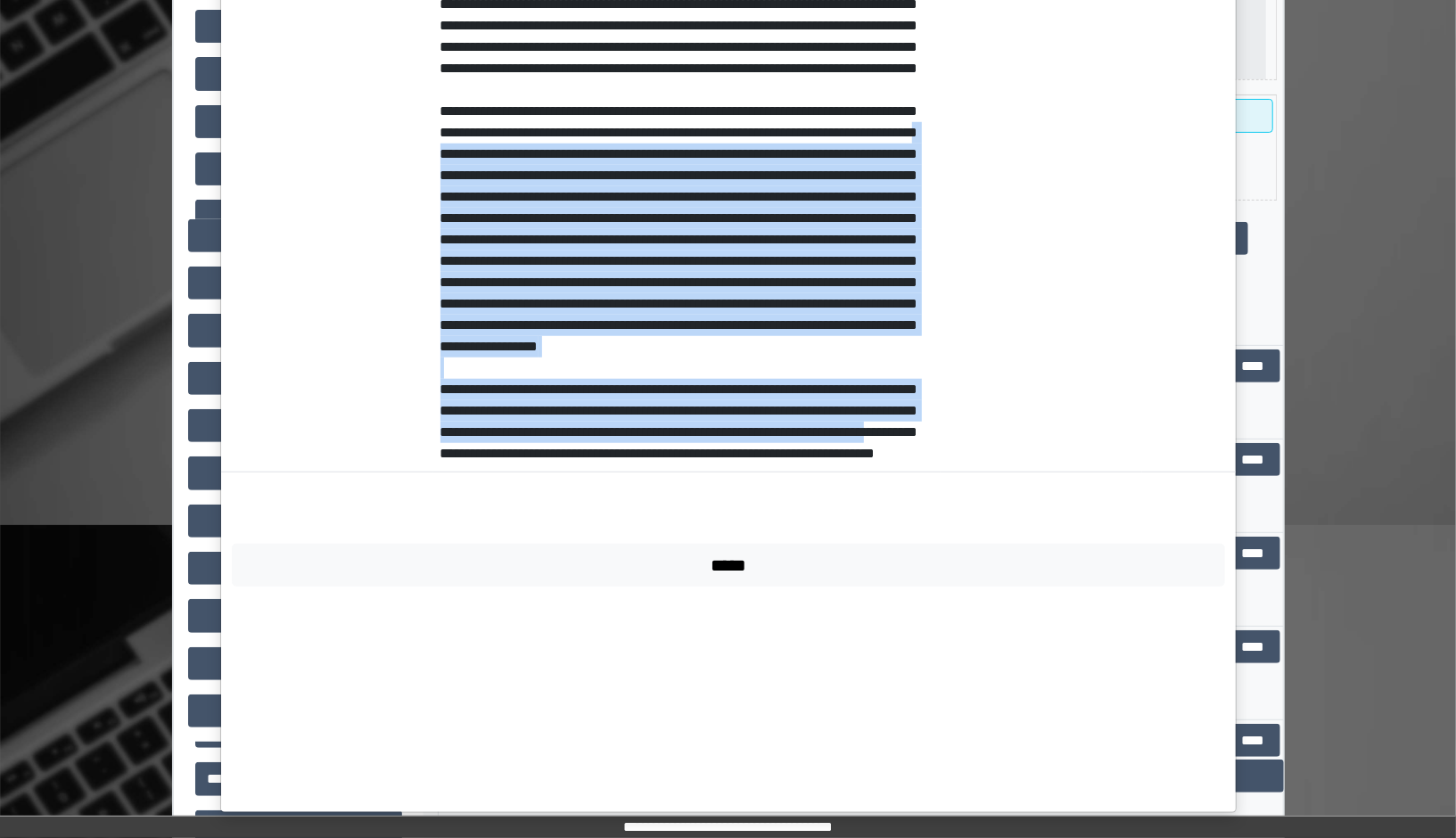 drag, startPoint x: 714, startPoint y: 643, endPoint x: 671, endPoint y: 310, distance: 335.7648 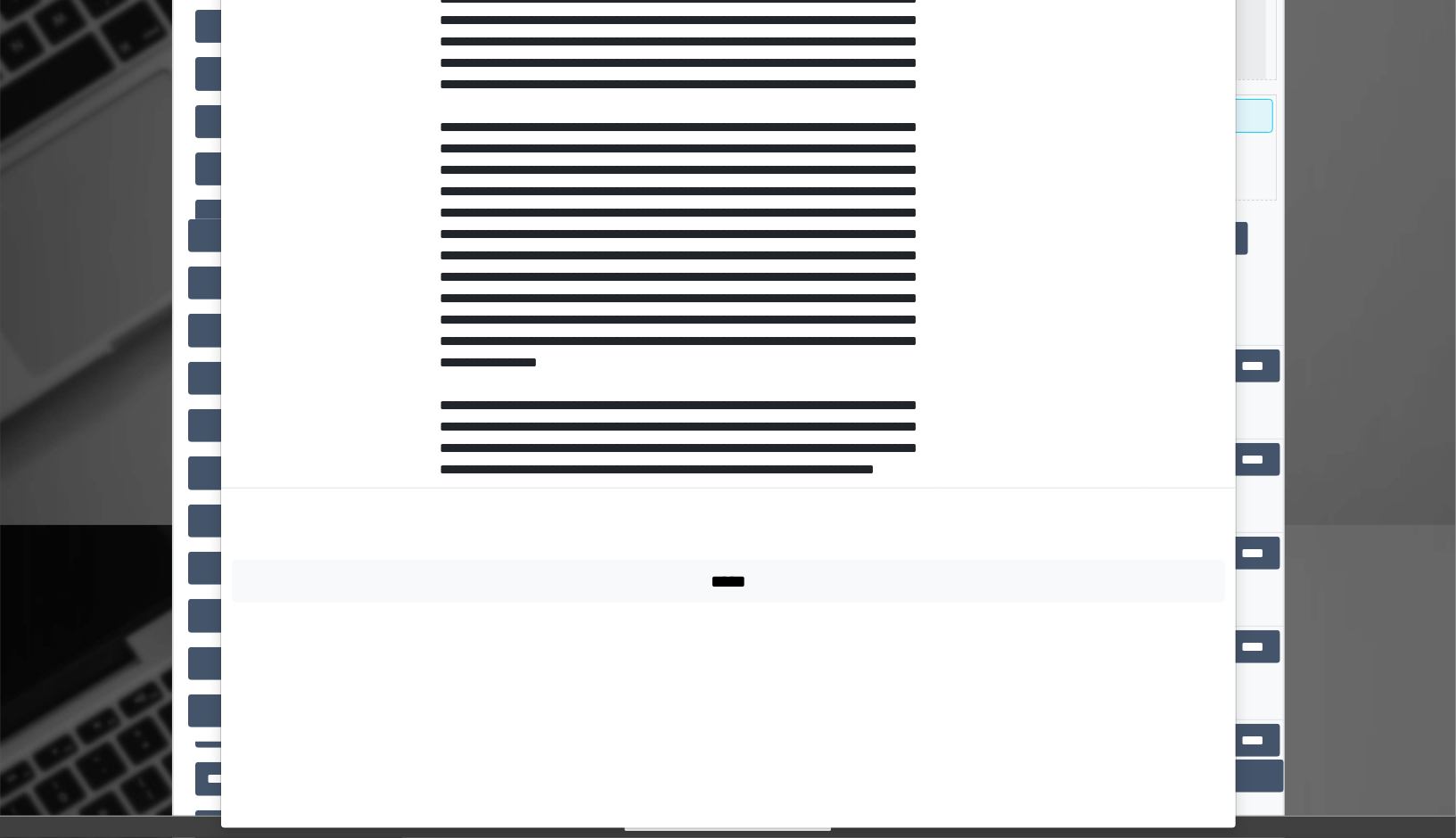 scroll, scrollTop: 845, scrollLeft: 0, axis: vertical 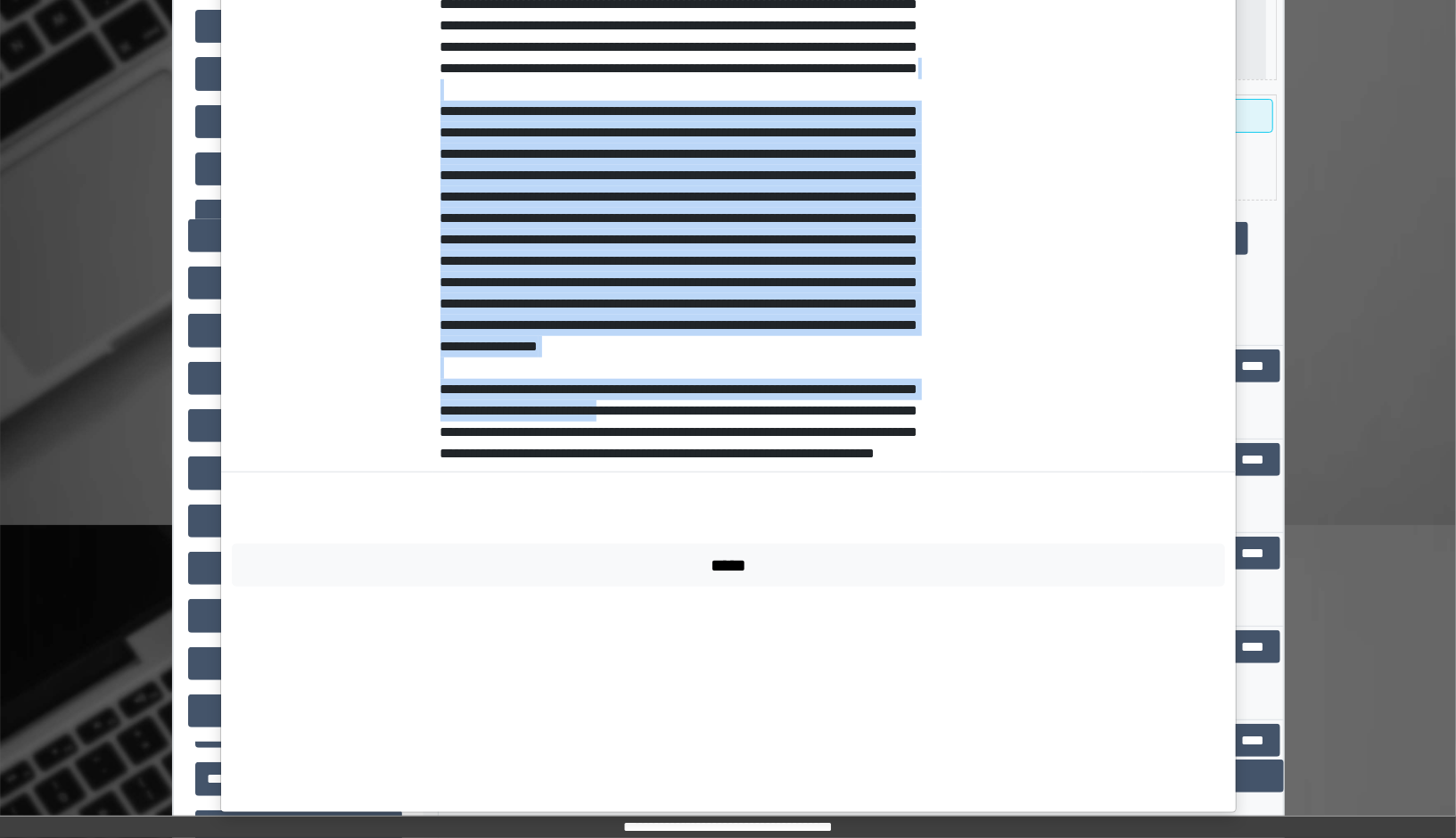 drag, startPoint x: 735, startPoint y: 595, endPoint x: 641, endPoint y: 234, distance: 373.03753 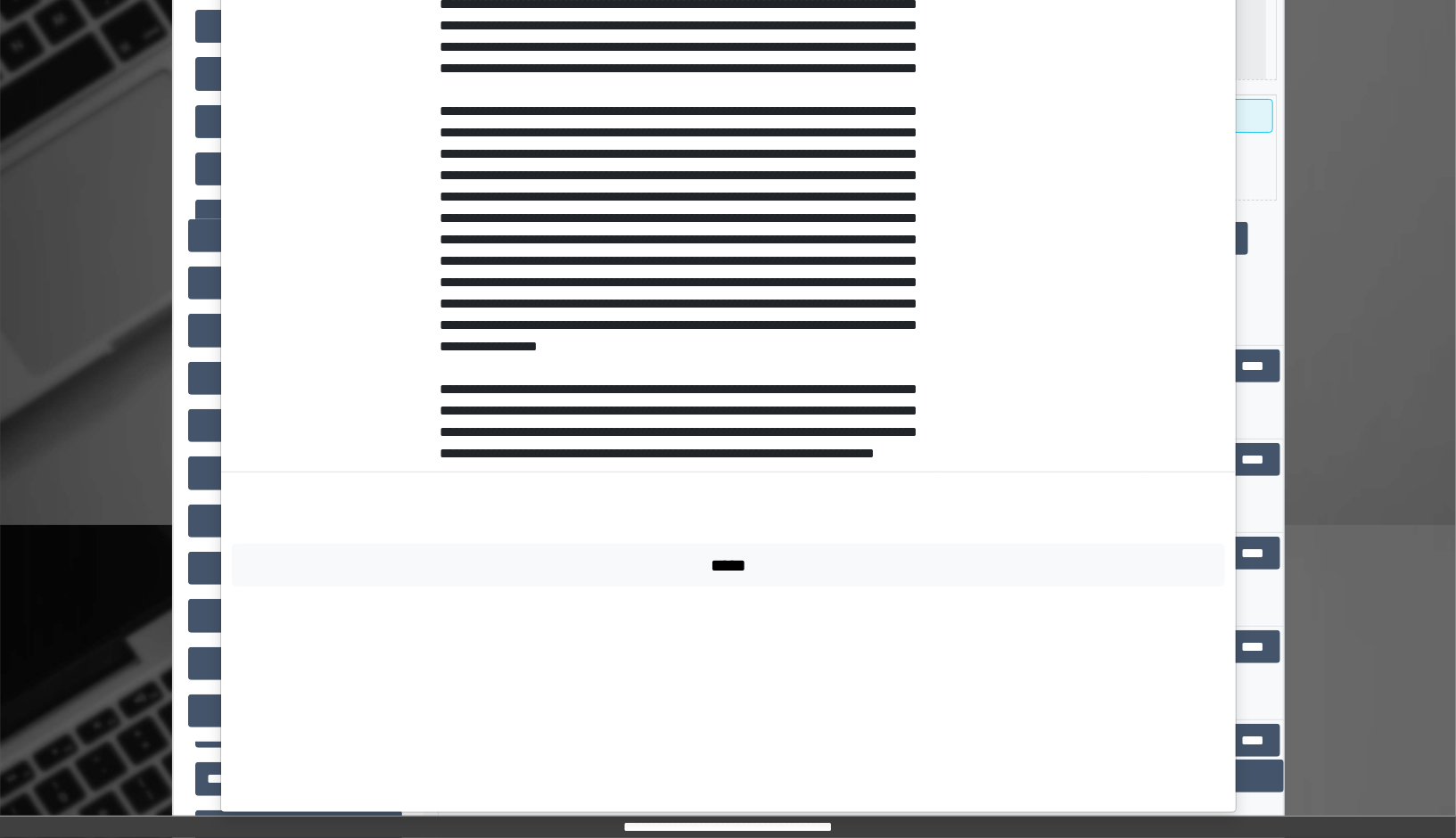 scroll, scrollTop: 0, scrollLeft: 0, axis: both 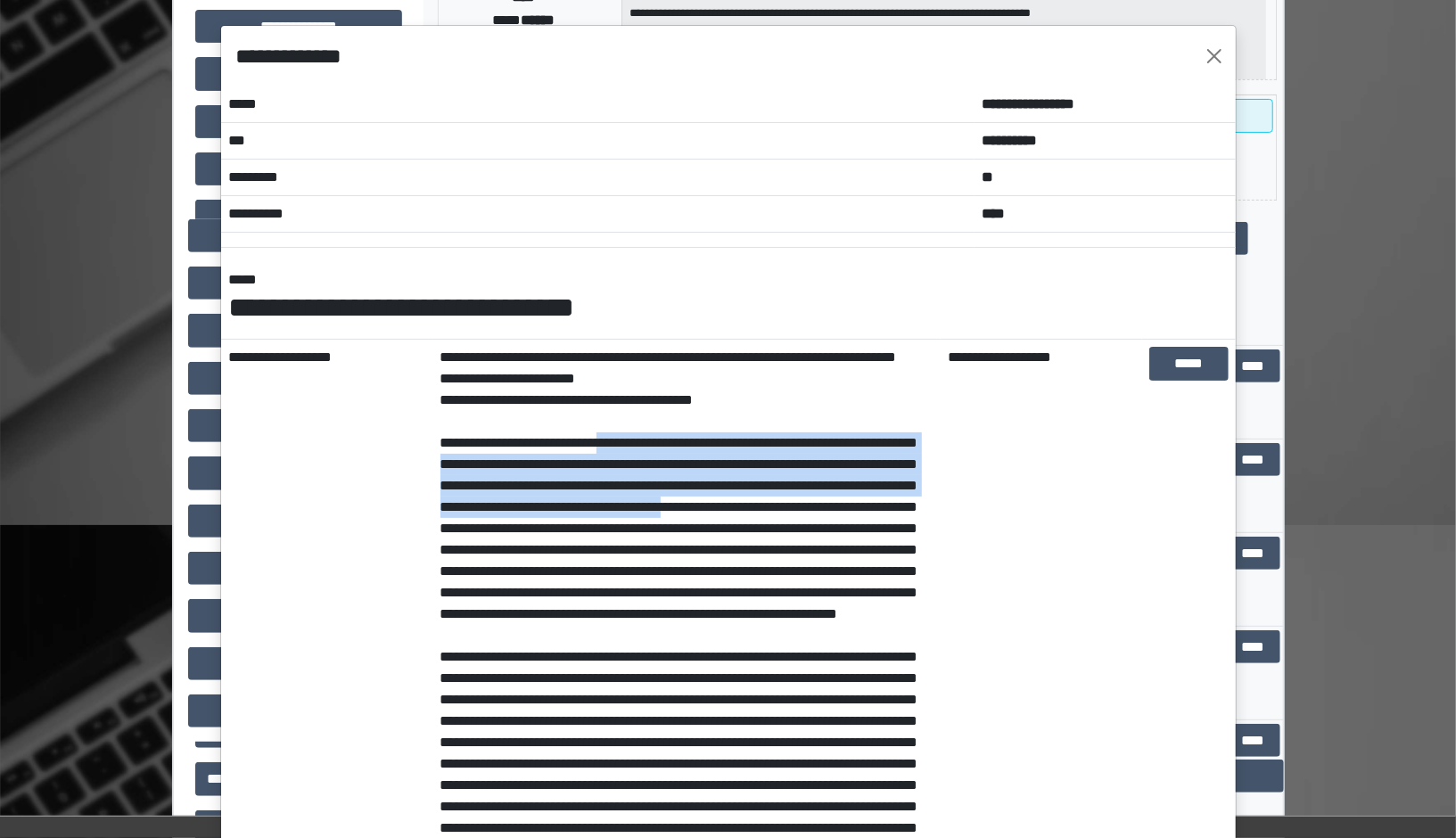drag, startPoint x: 608, startPoint y: 540, endPoint x: 629, endPoint y: 455, distance: 87.5557 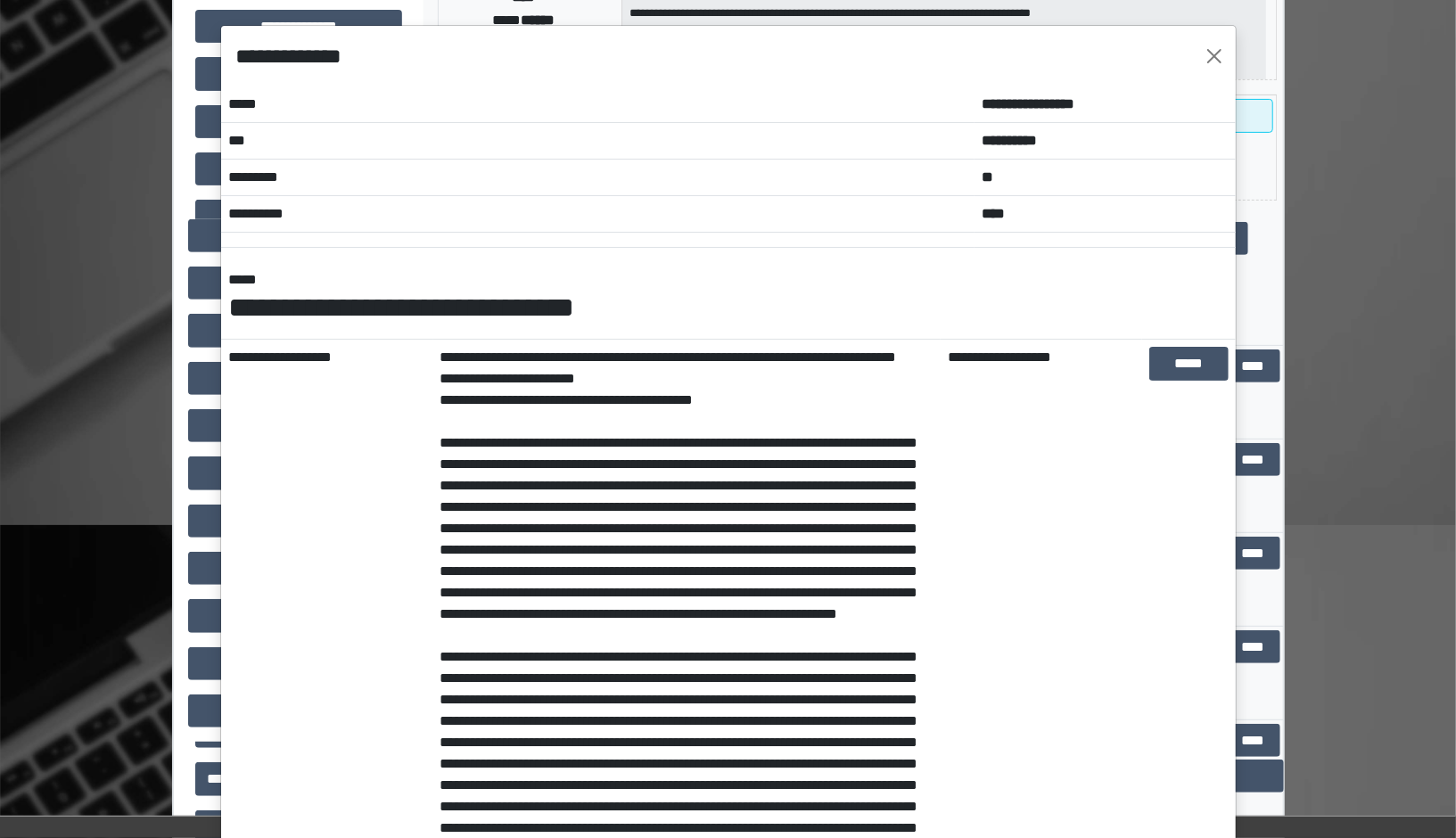 scroll, scrollTop: 845, scrollLeft: 0, axis: vertical 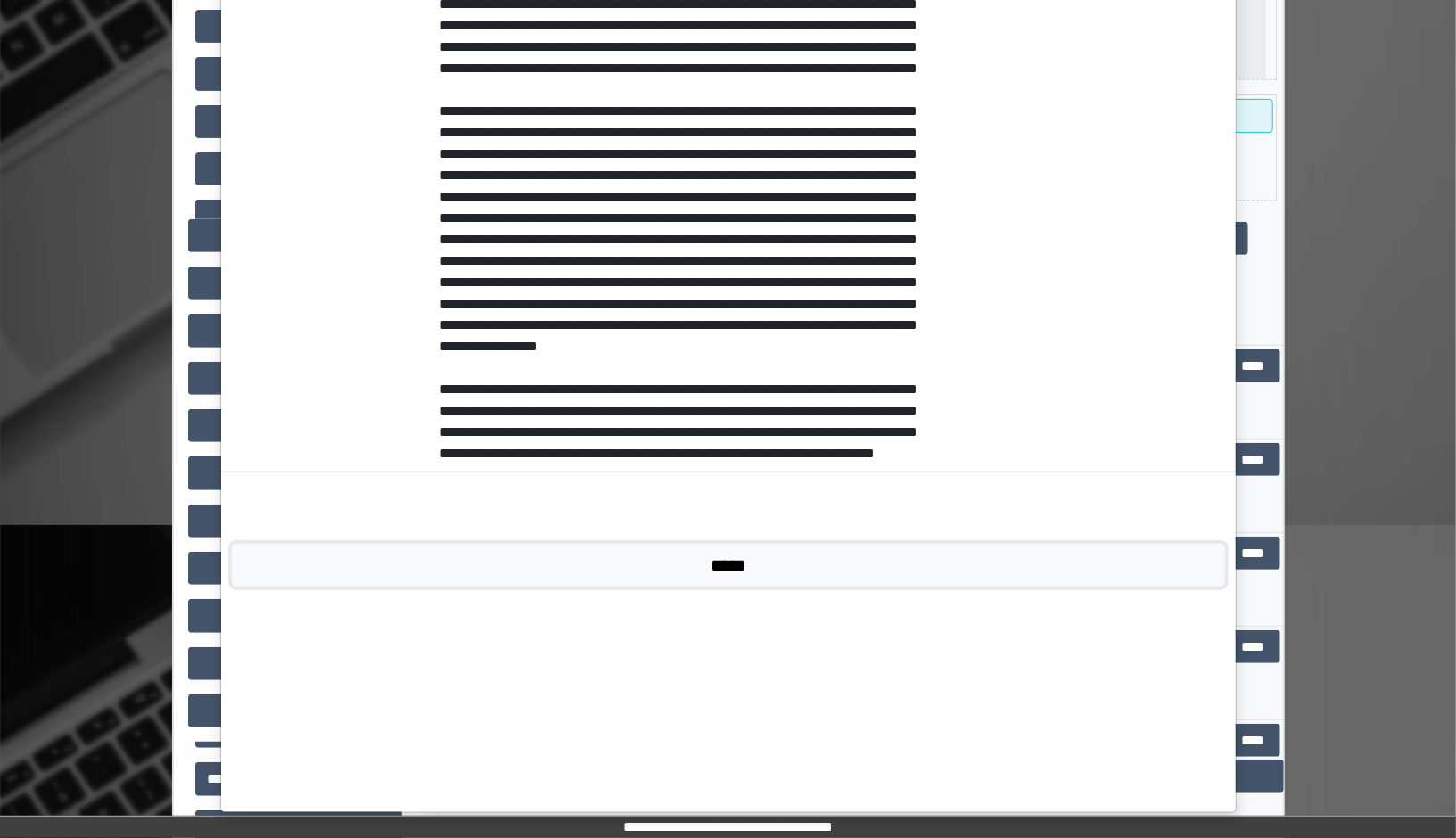 click on "*****" at bounding box center [728, 564] 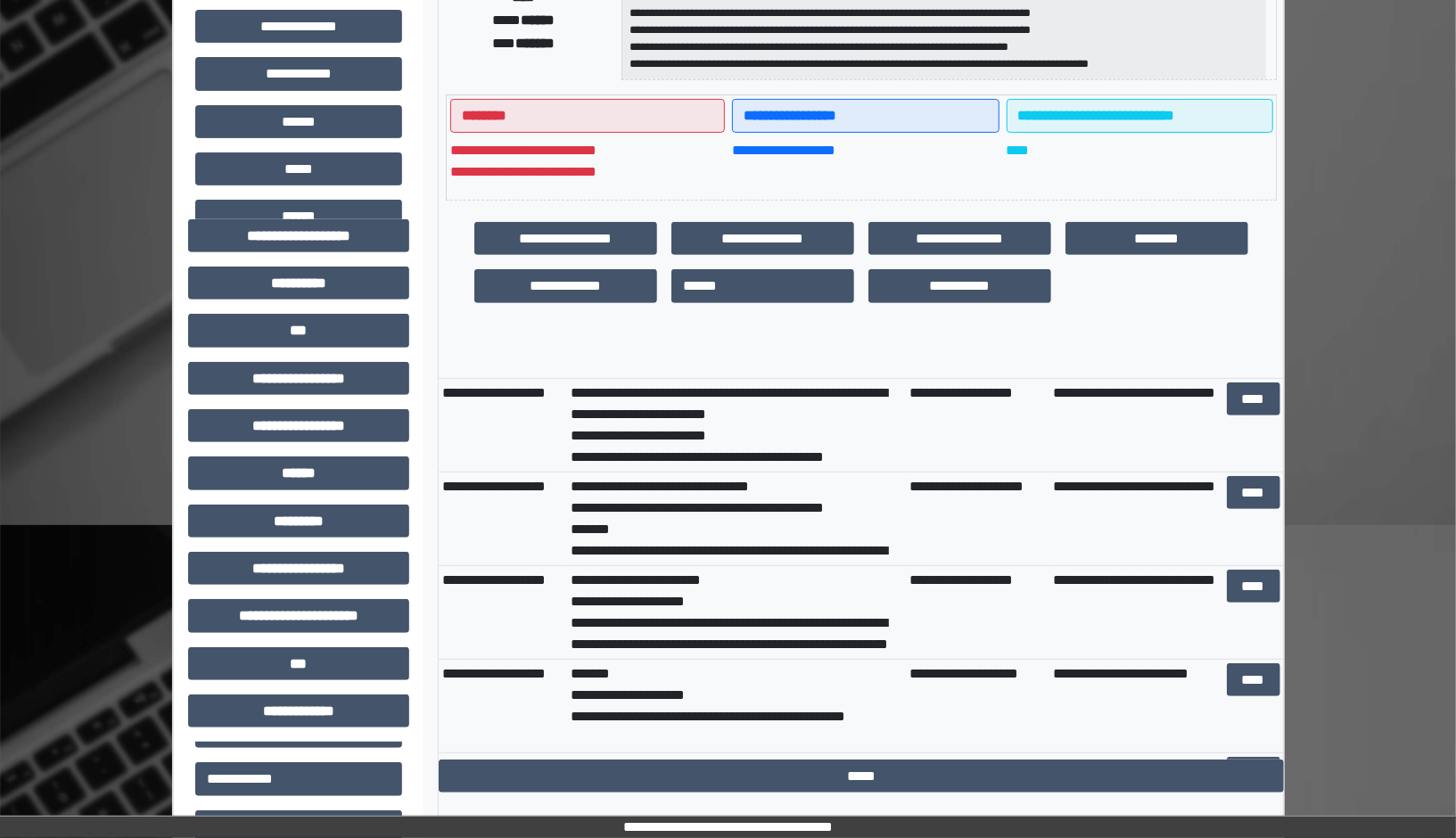 scroll, scrollTop: 114, scrollLeft: 0, axis: vertical 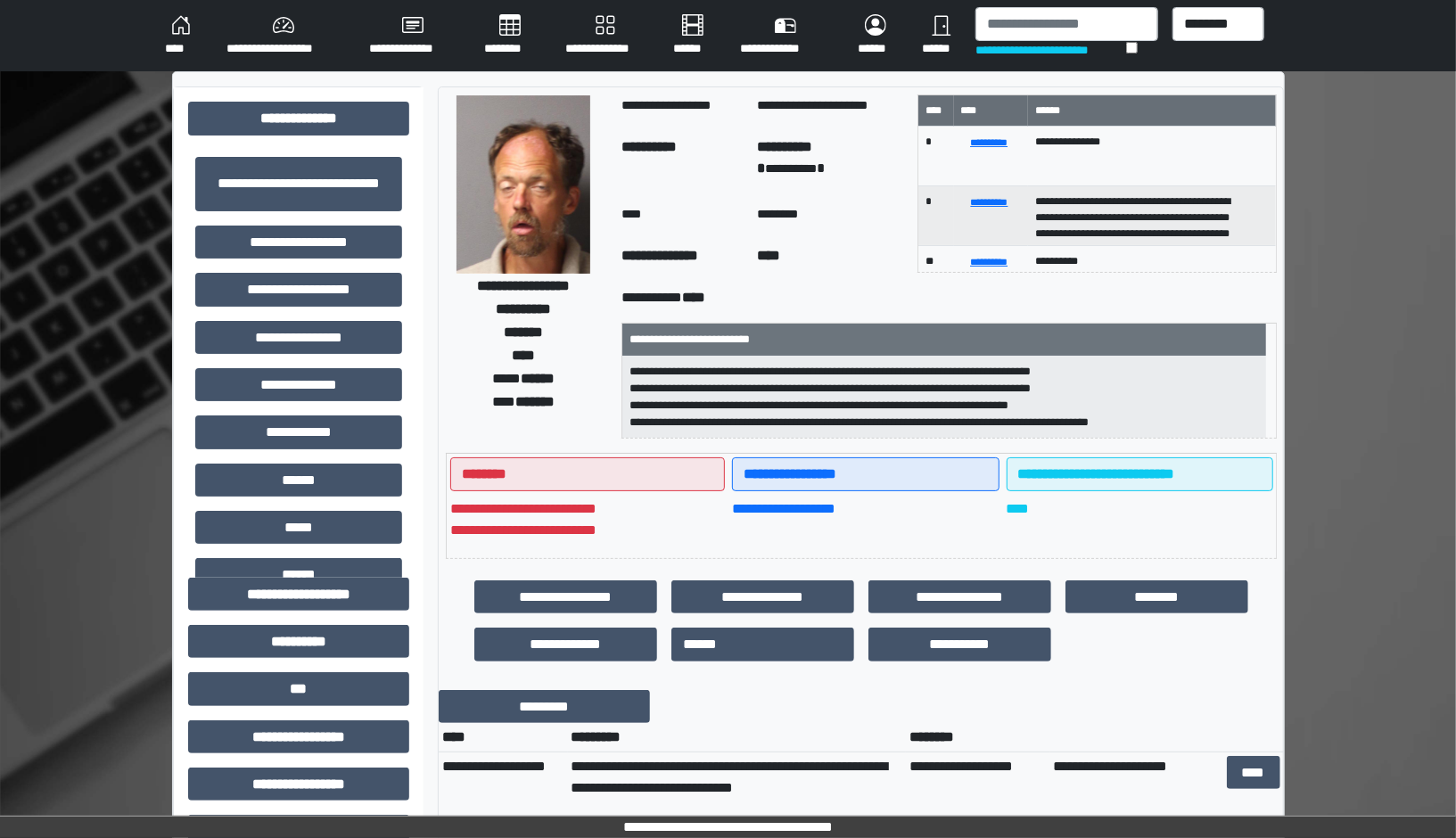 click on "******" at bounding box center [942, 36] 